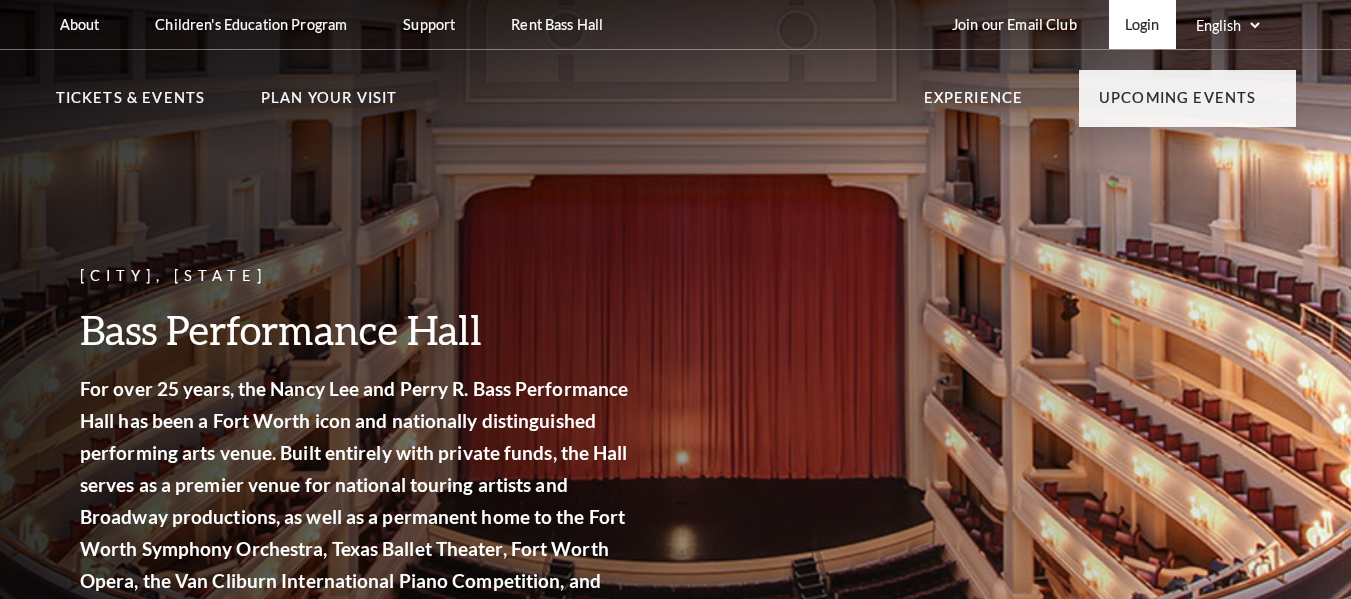 scroll, scrollTop: 0, scrollLeft: 0, axis: both 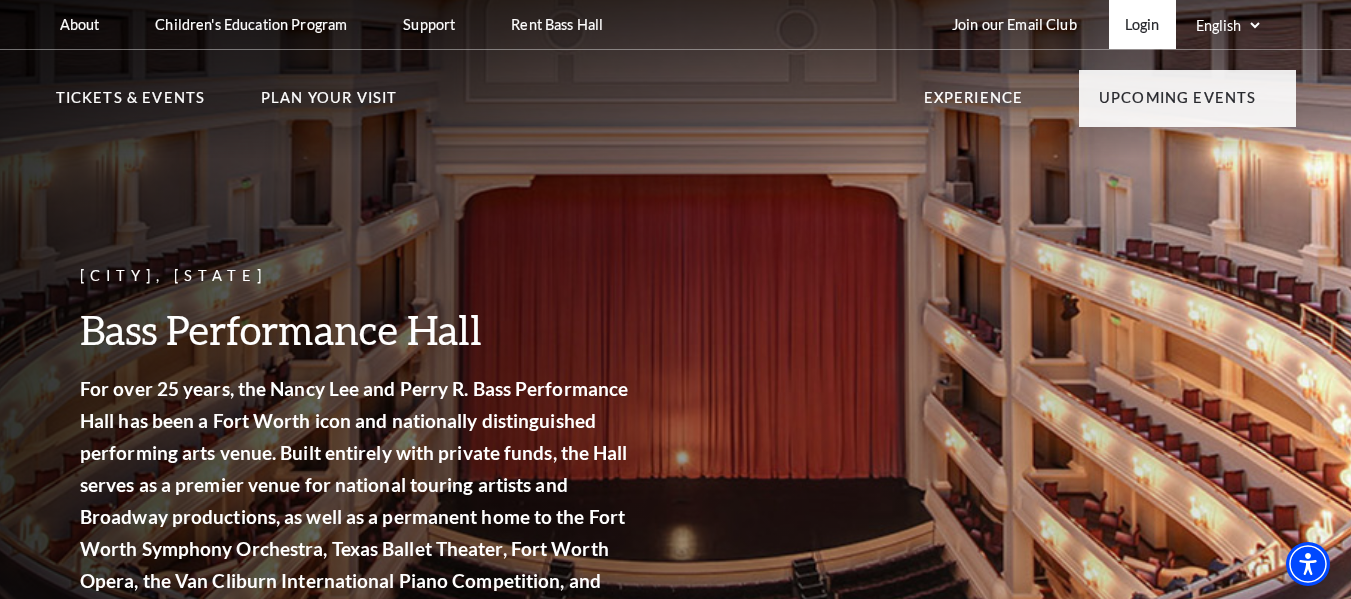 click on "Login" at bounding box center [1142, 24] 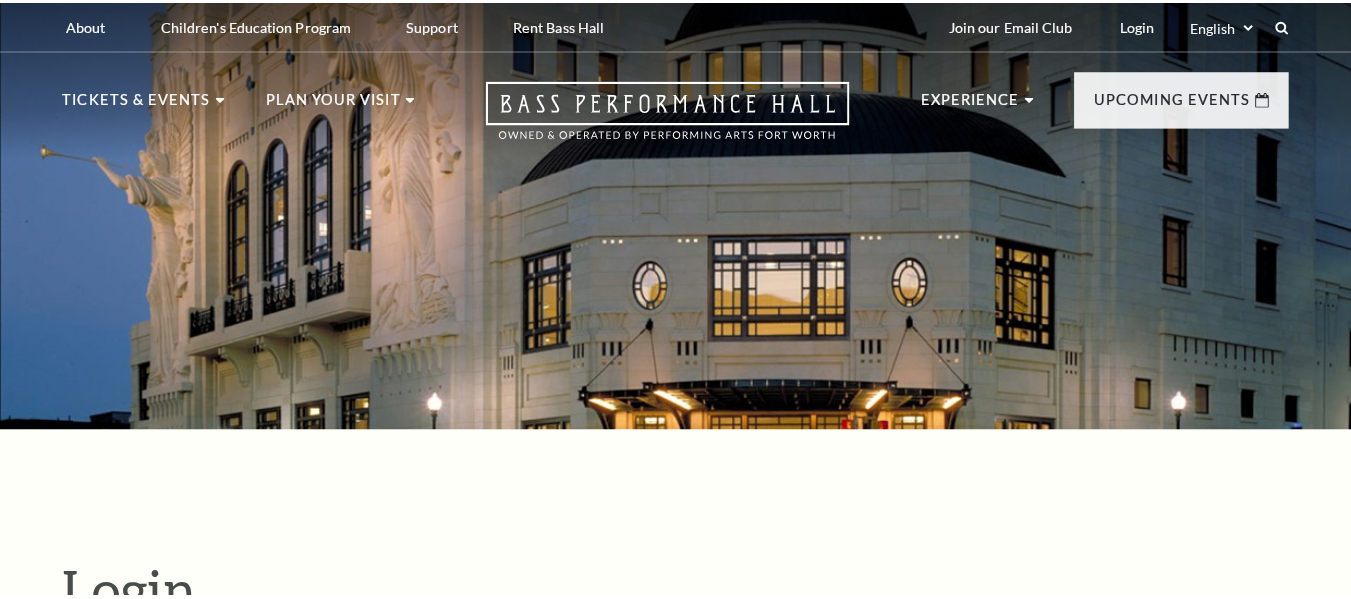 scroll, scrollTop: 558, scrollLeft: 0, axis: vertical 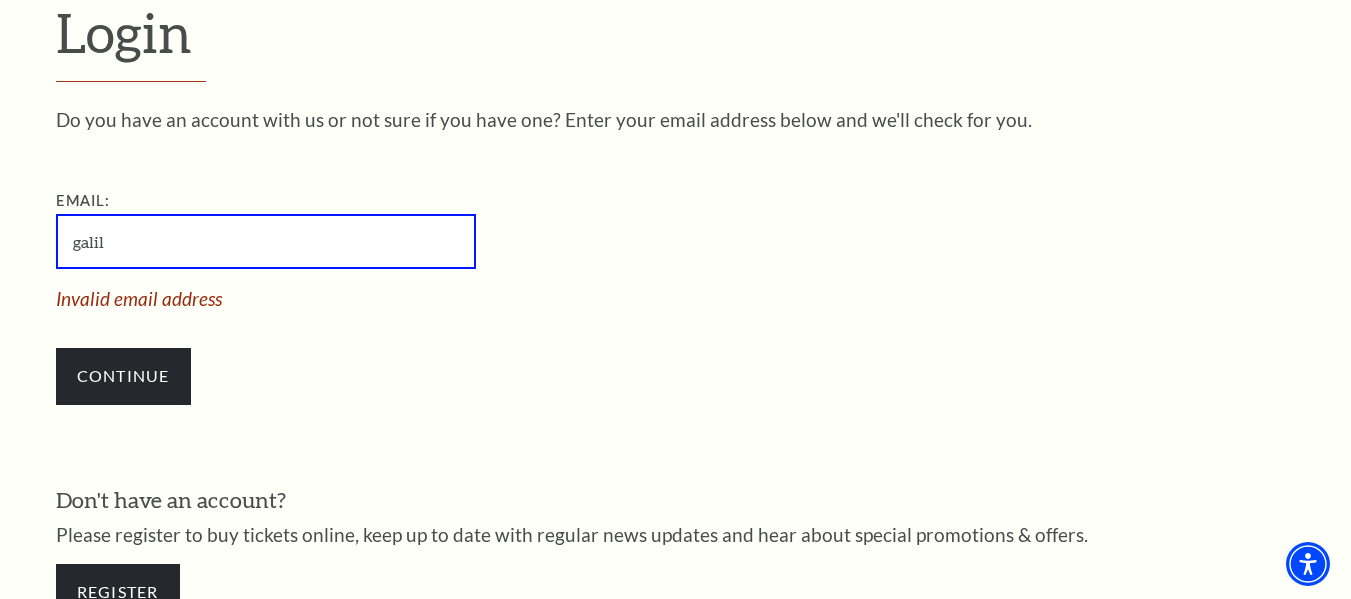 click on "galil" at bounding box center (266, 241) 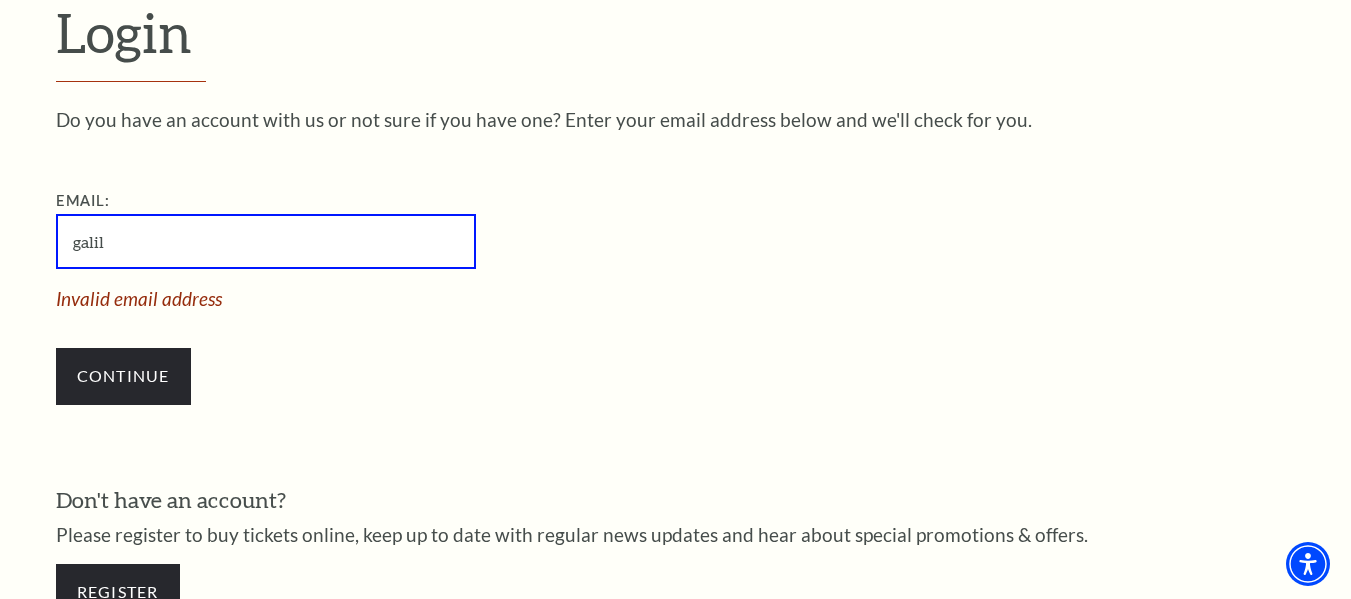 type on "galilea.falcon@yahoo.com" 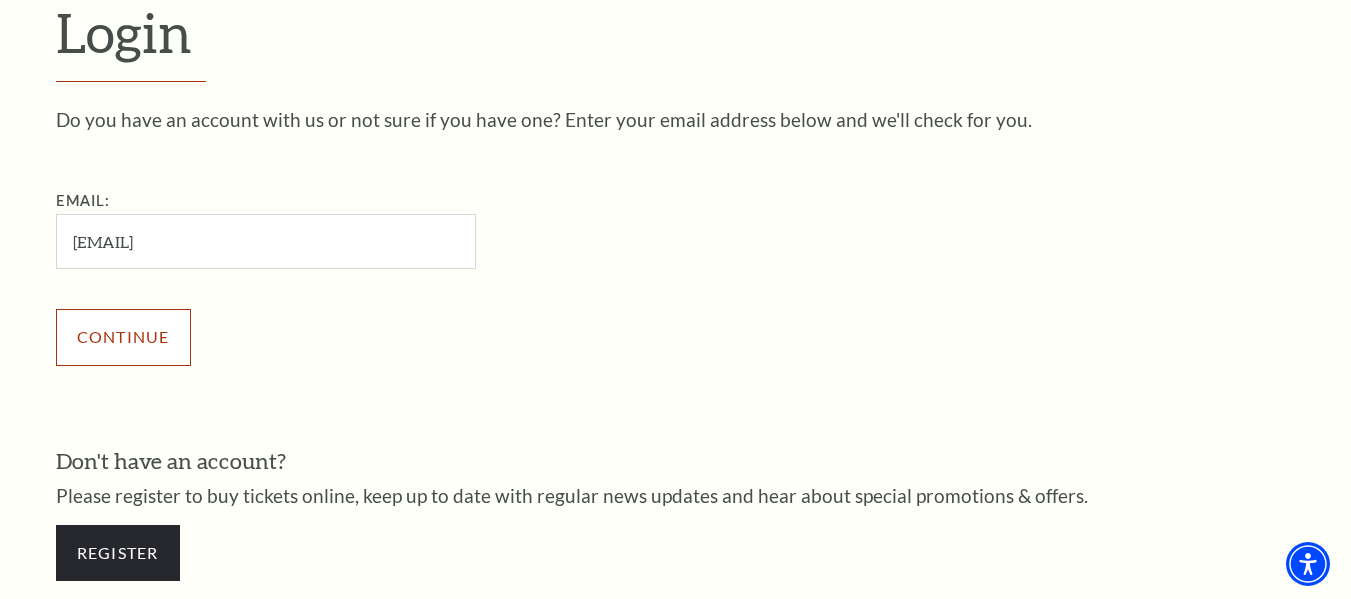 click on "Continue" at bounding box center (123, 337) 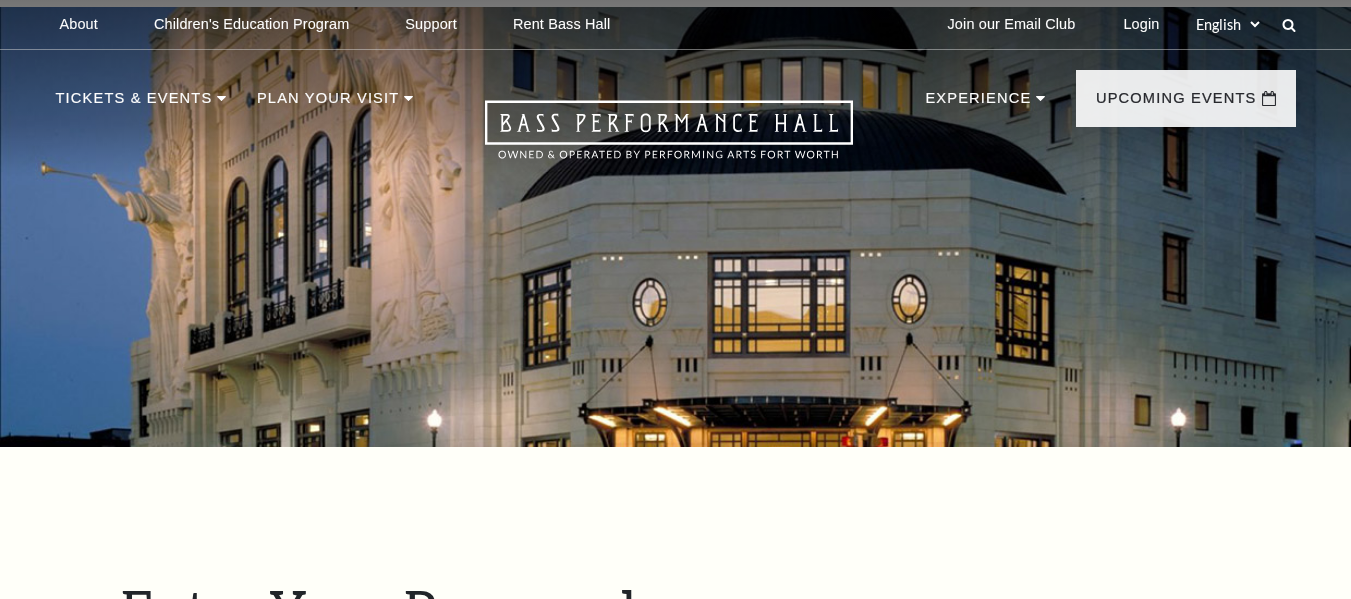 scroll, scrollTop: 577, scrollLeft: 0, axis: vertical 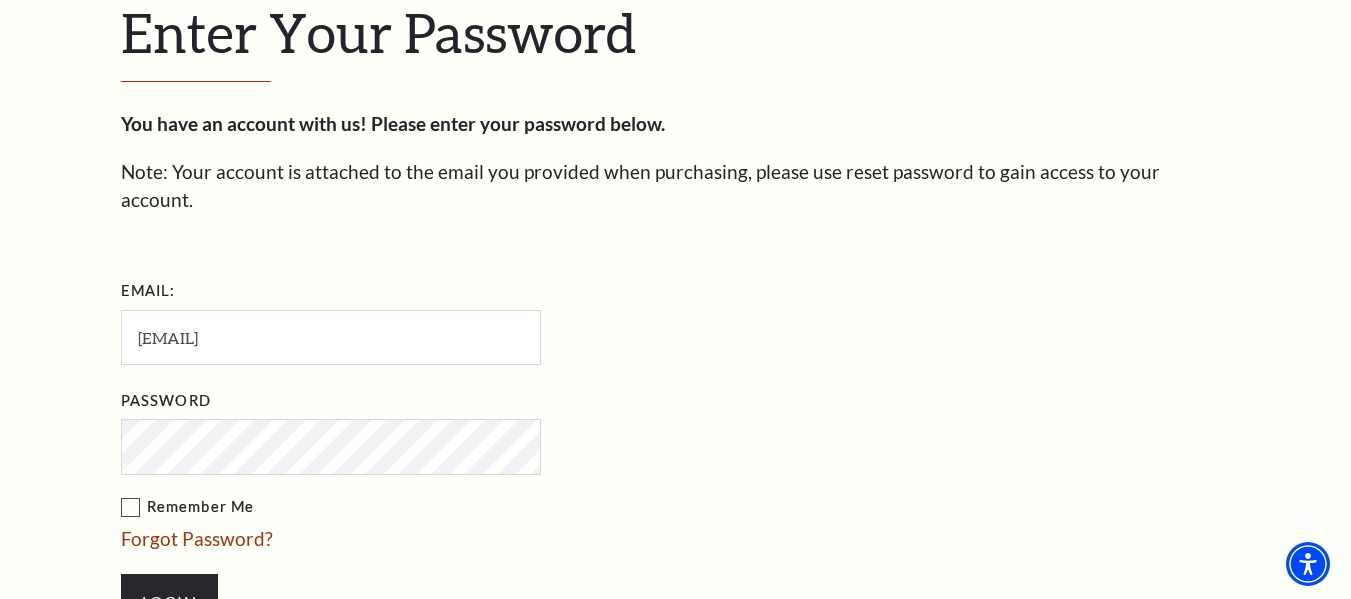 click on "Email:
galilea.falcon@yahoo.com" at bounding box center (431, 320) 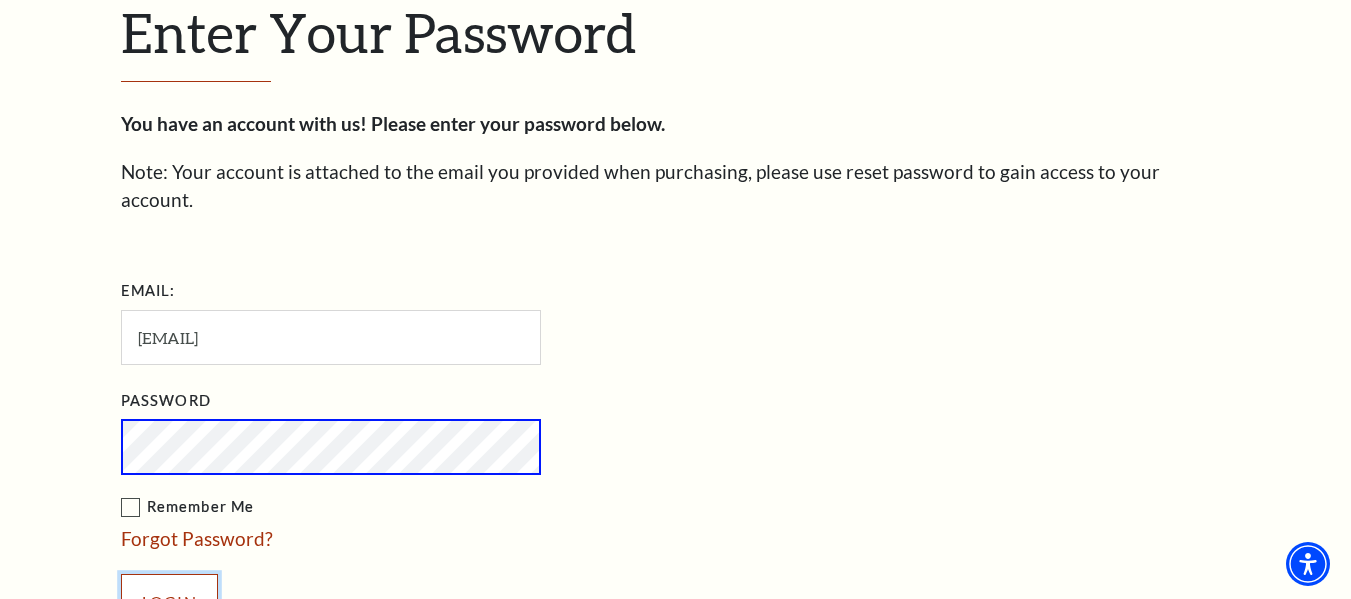 click on "Login" at bounding box center [169, 602] 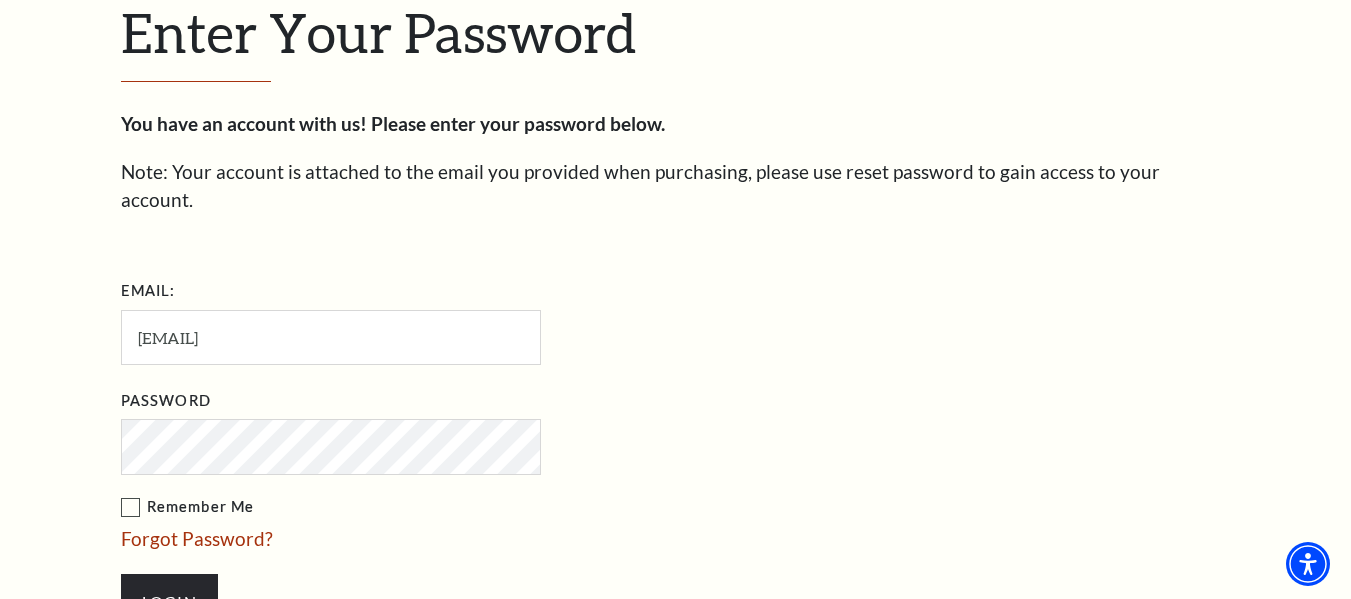 click on "Email:
galilea.falcon@yahoo.com
Password
Remember Me
Forgot Password?
Login" at bounding box center (446, 463) 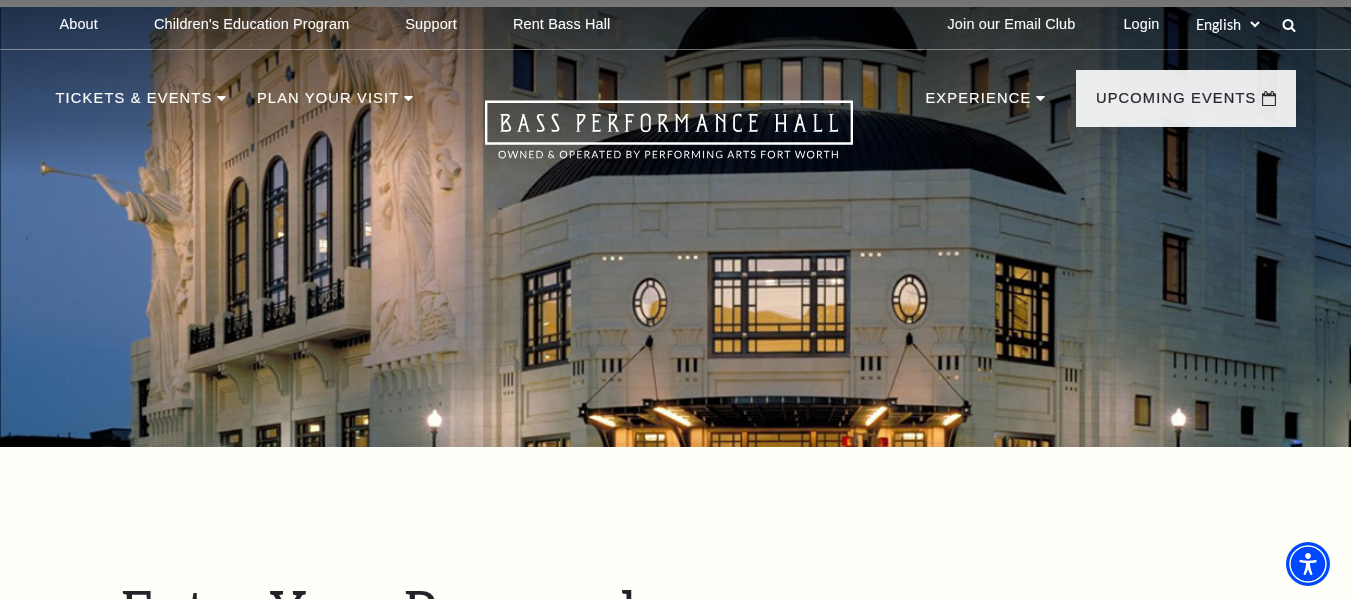 scroll, scrollTop: 221, scrollLeft: 0, axis: vertical 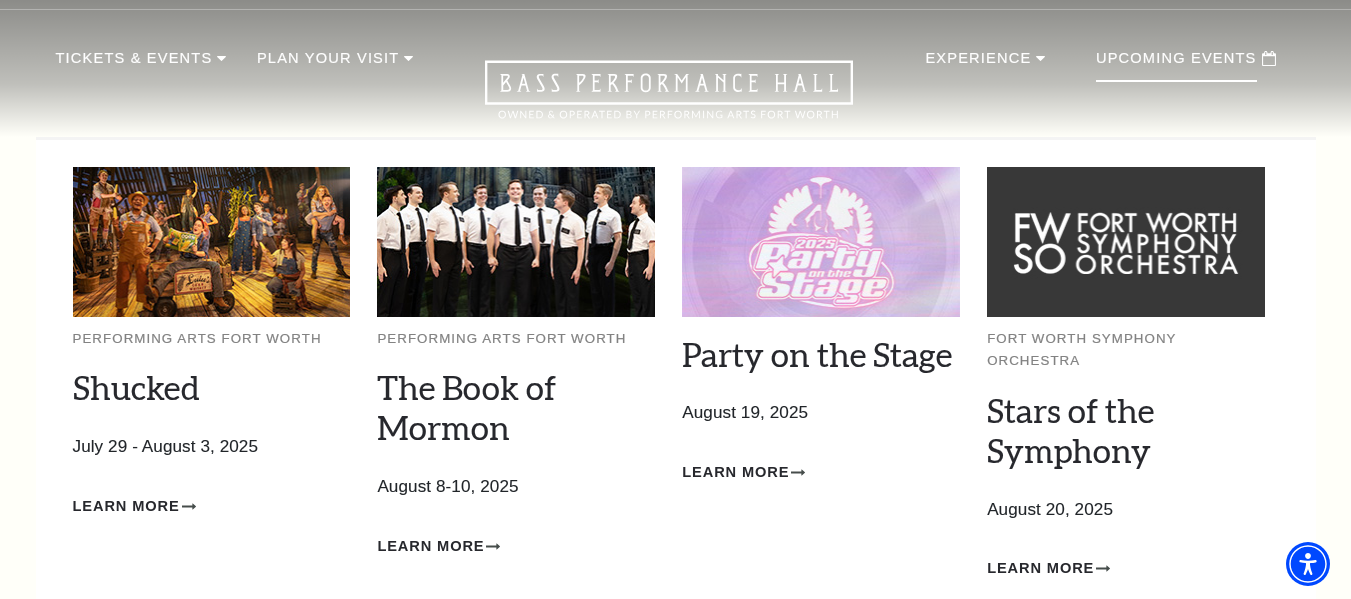click on "Upcoming Events" at bounding box center [1176, 64] 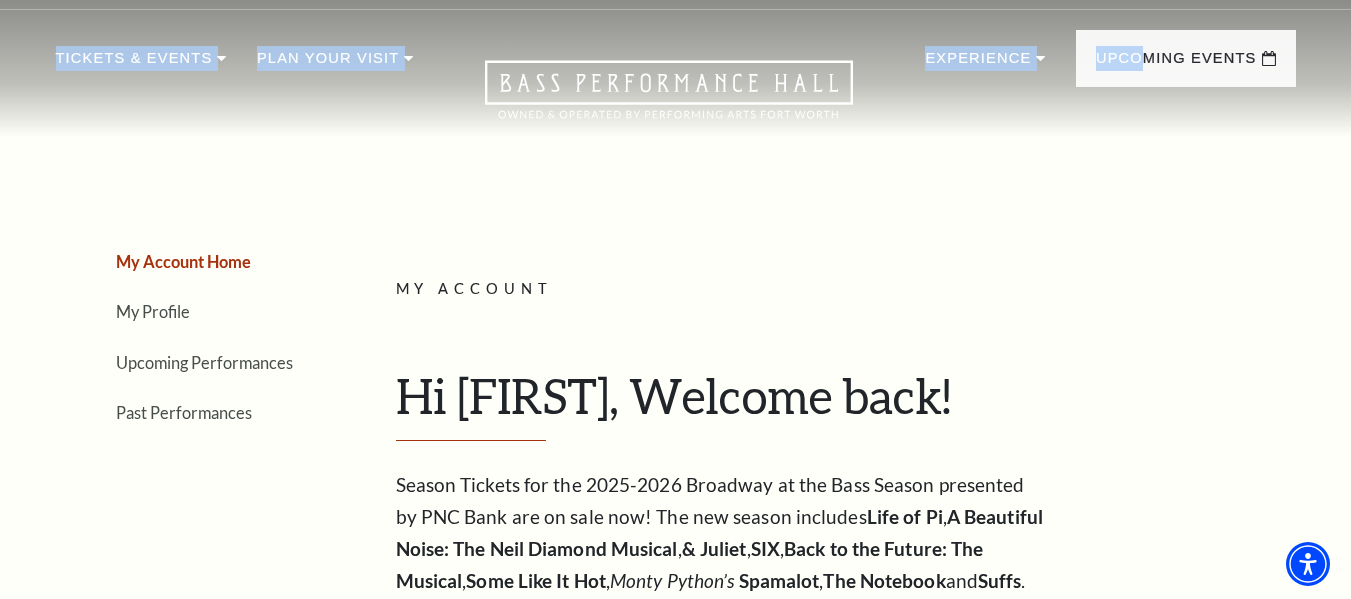 scroll, scrollTop: 0, scrollLeft: 0, axis: both 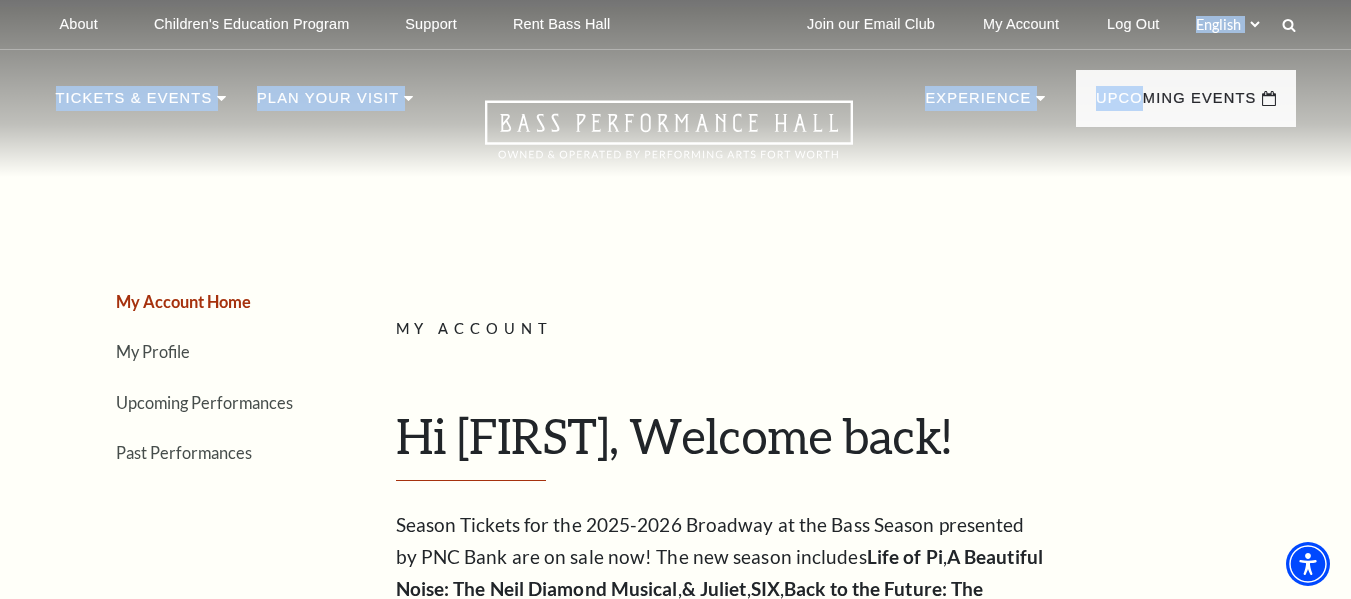 drag, startPoint x: 1157, startPoint y: 63, endPoint x: 1282, endPoint y: -12, distance: 145.7738 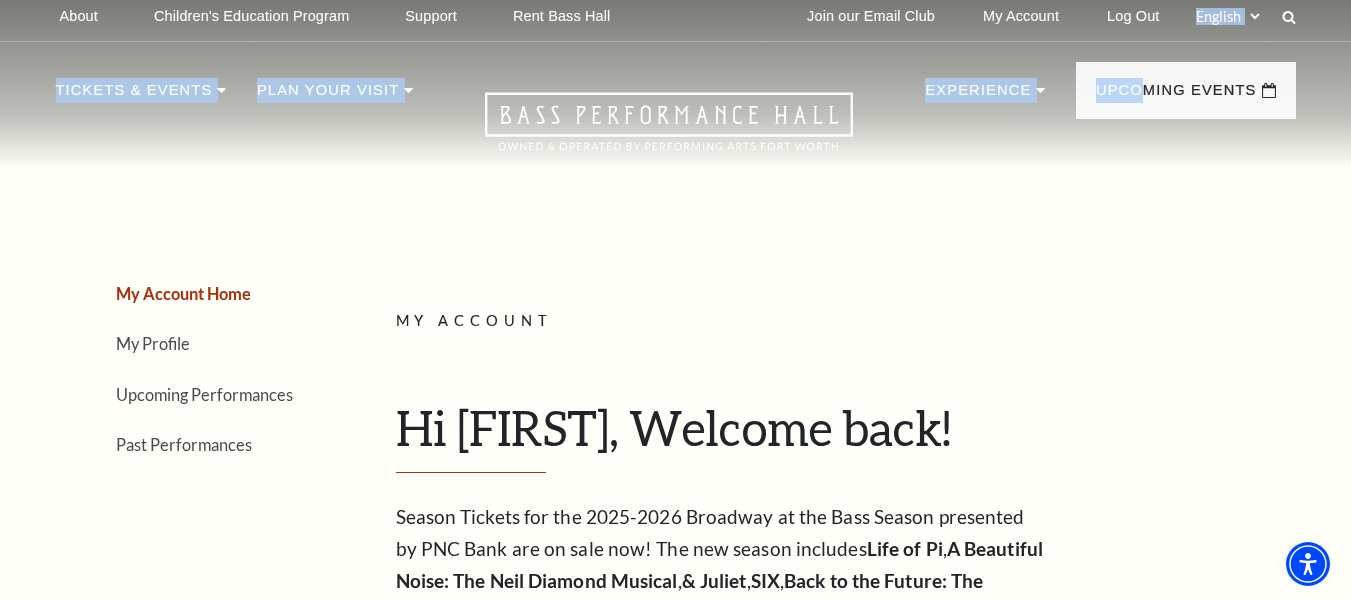 scroll, scrollTop: 0, scrollLeft: 0, axis: both 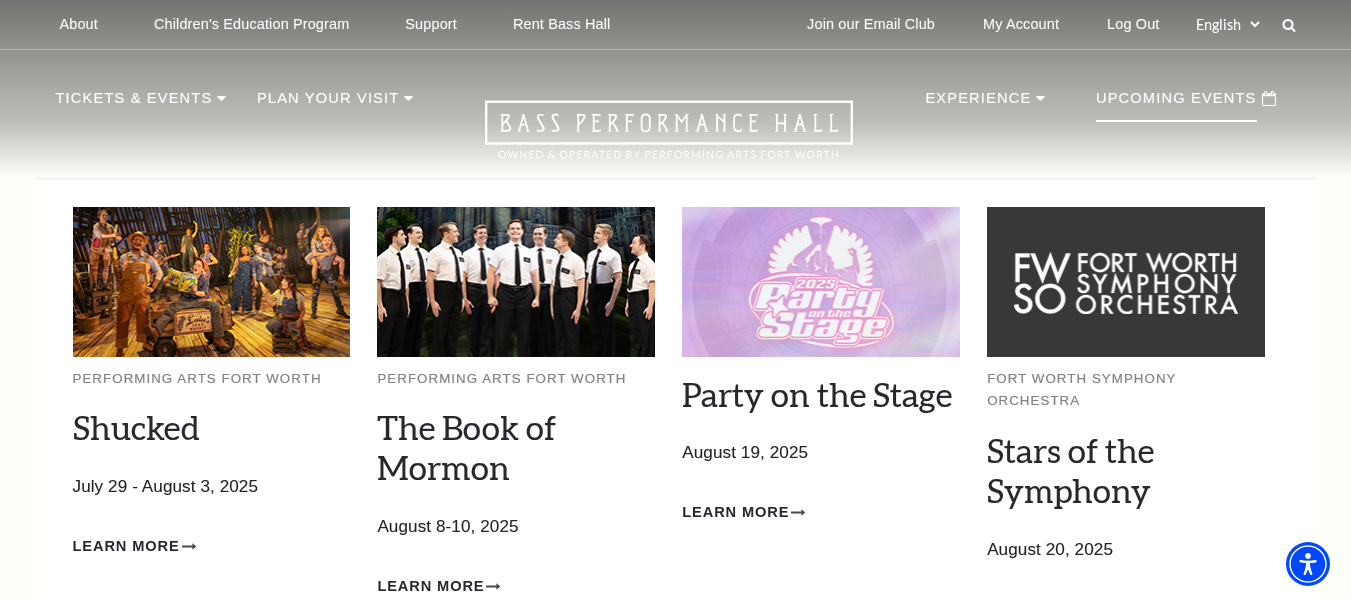 click on "Upcoming Events" at bounding box center (1176, 104) 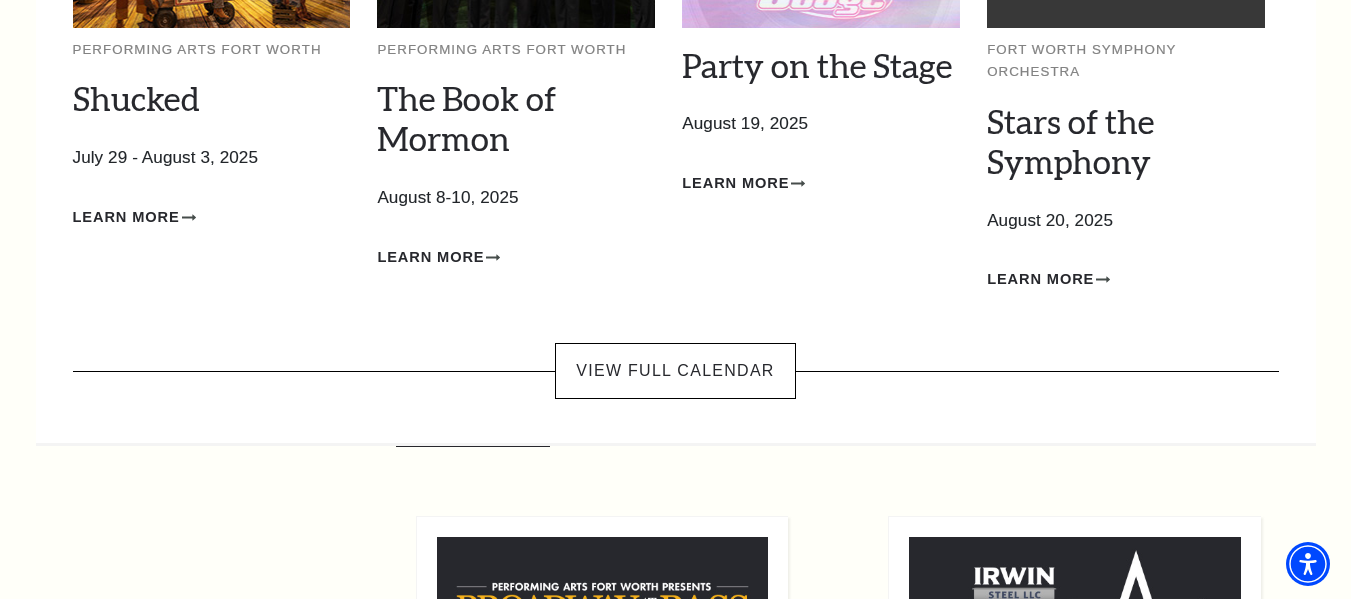 scroll, scrollTop: 360, scrollLeft: 0, axis: vertical 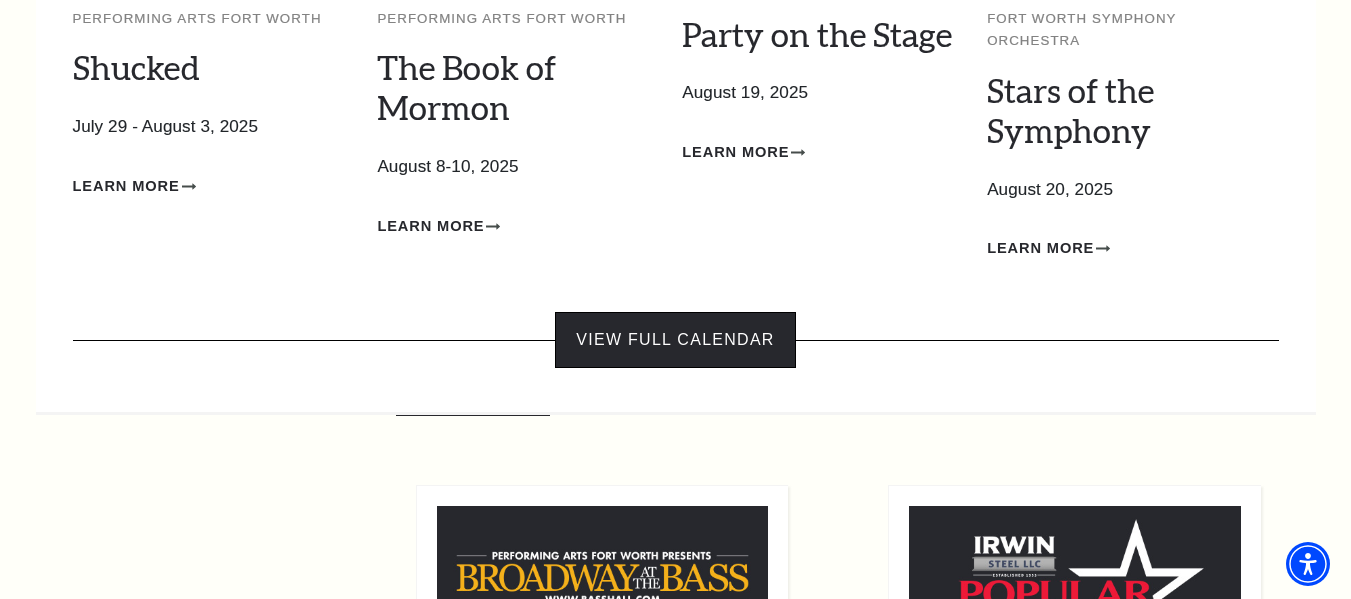 click on "View Full Calendar" at bounding box center [675, 340] 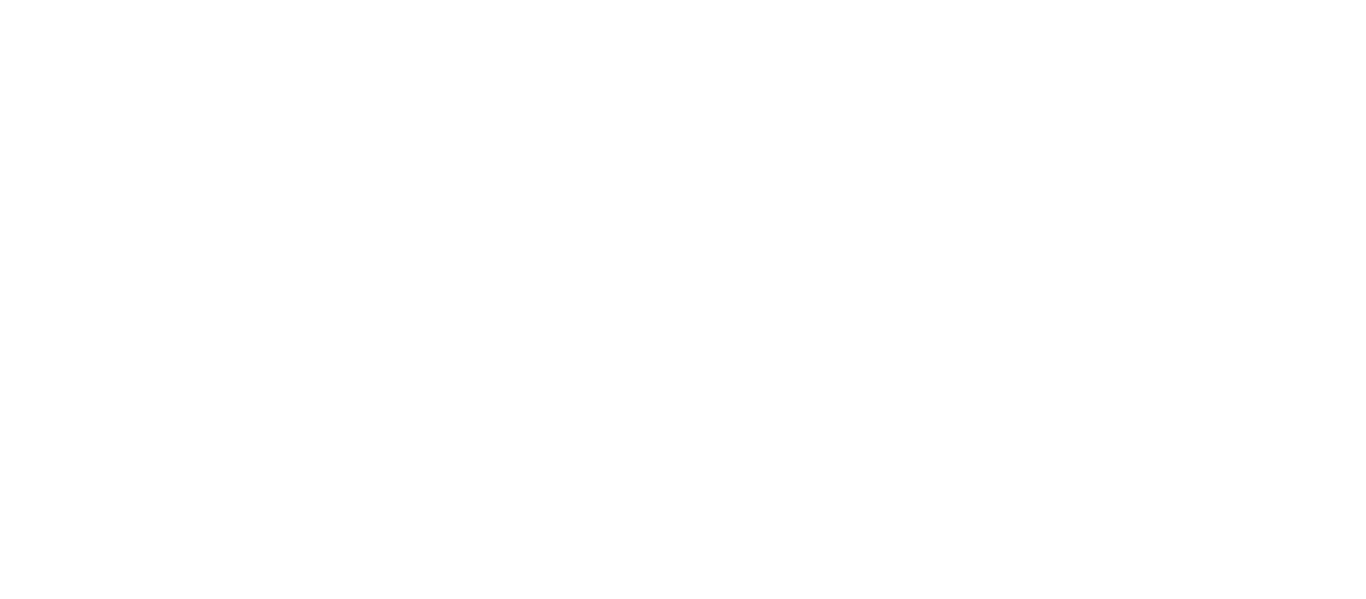 scroll, scrollTop: 0, scrollLeft: 0, axis: both 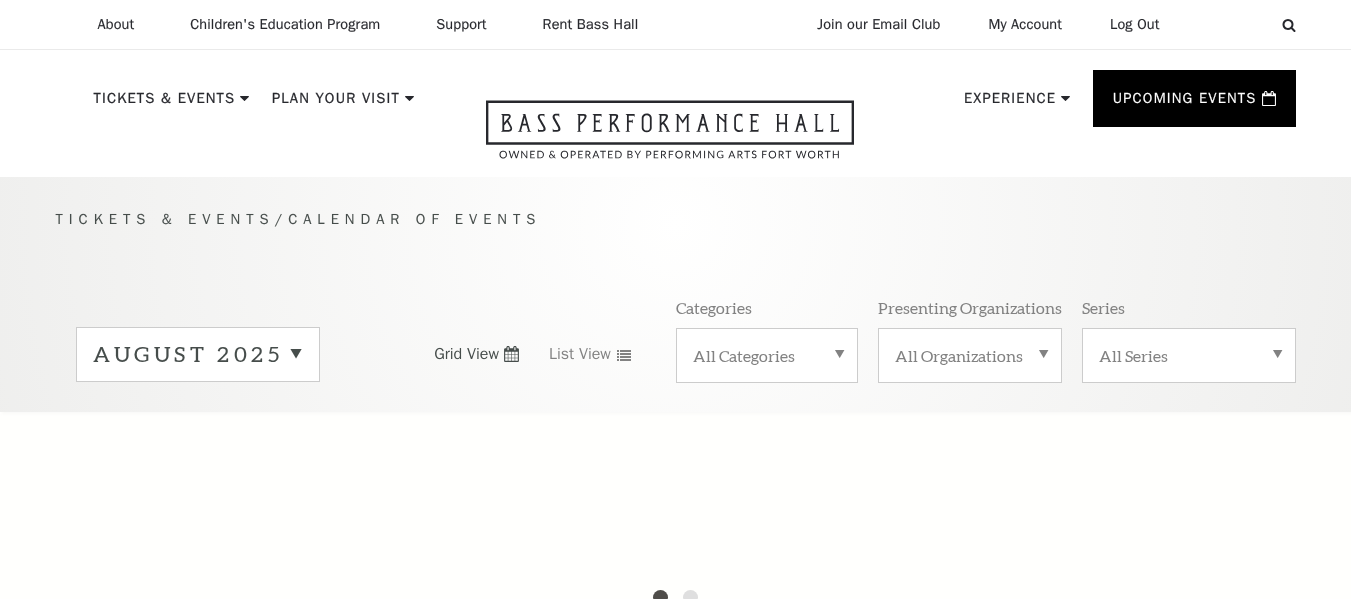 click on "August 2025" at bounding box center (198, 354) 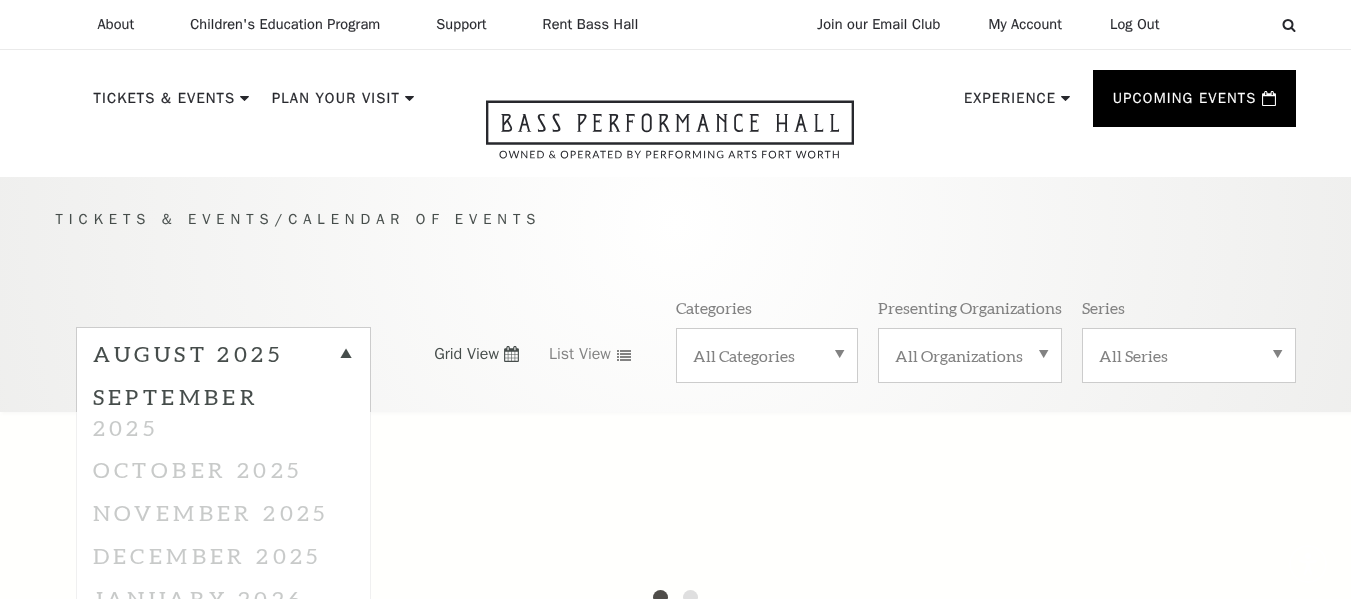 click at bounding box center [675, 612] 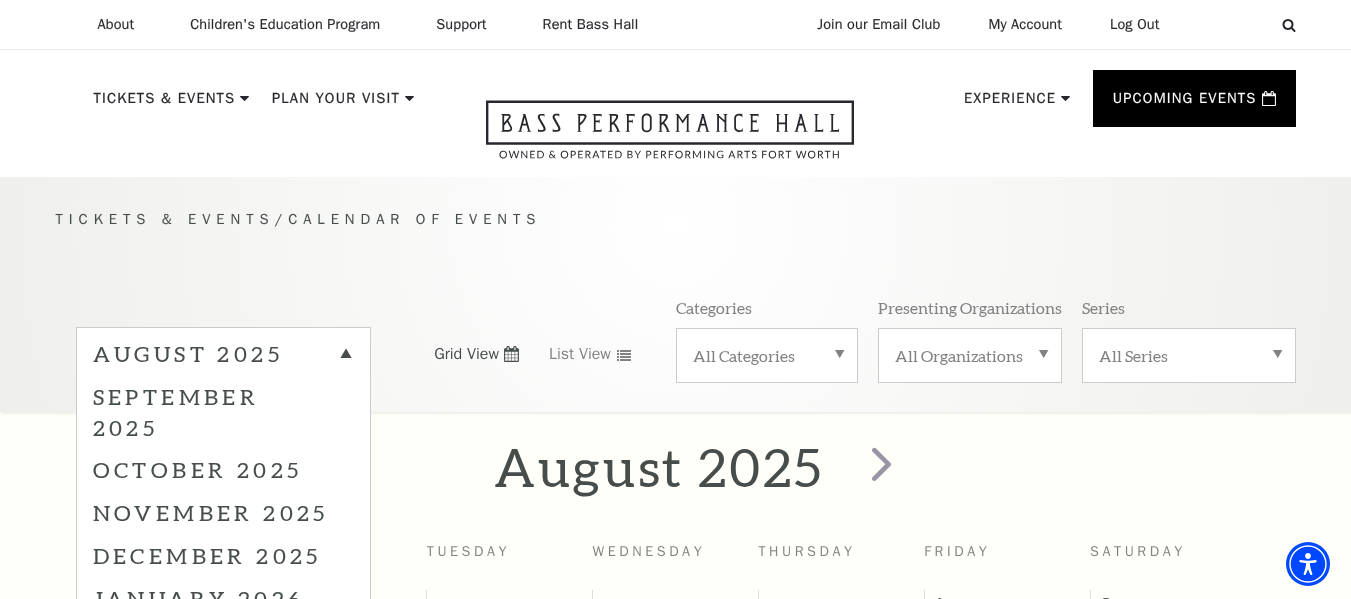 scroll, scrollTop: 177, scrollLeft: 0, axis: vertical 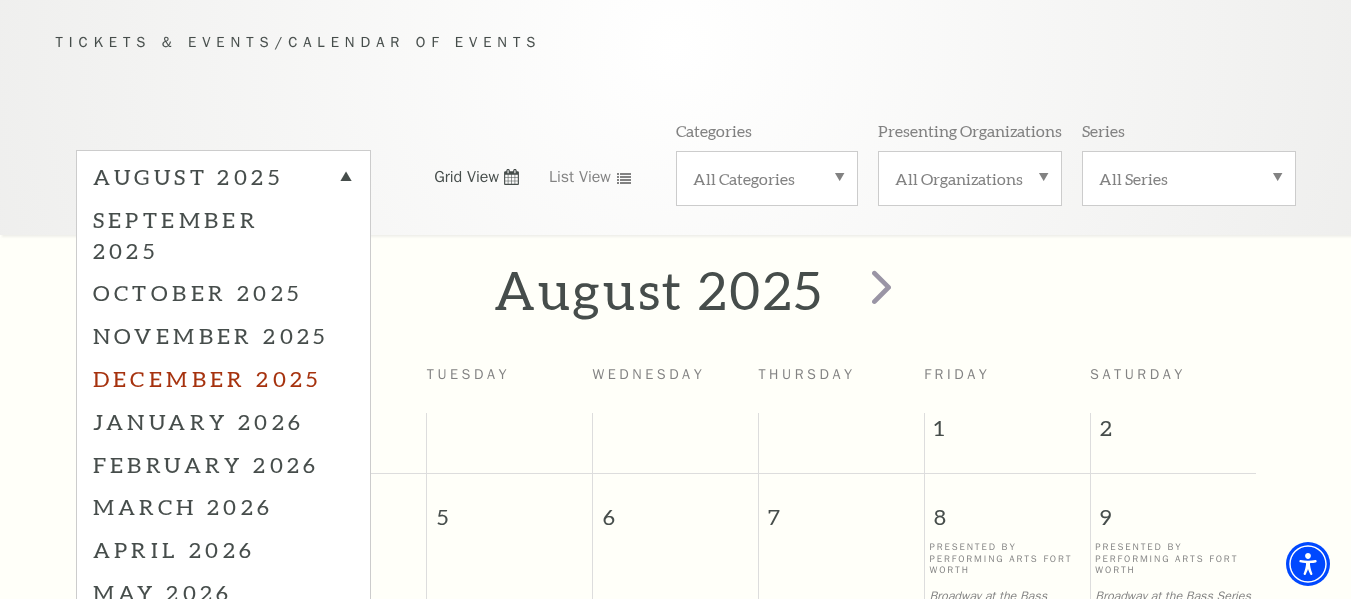click on "December 2025" at bounding box center [223, 378] 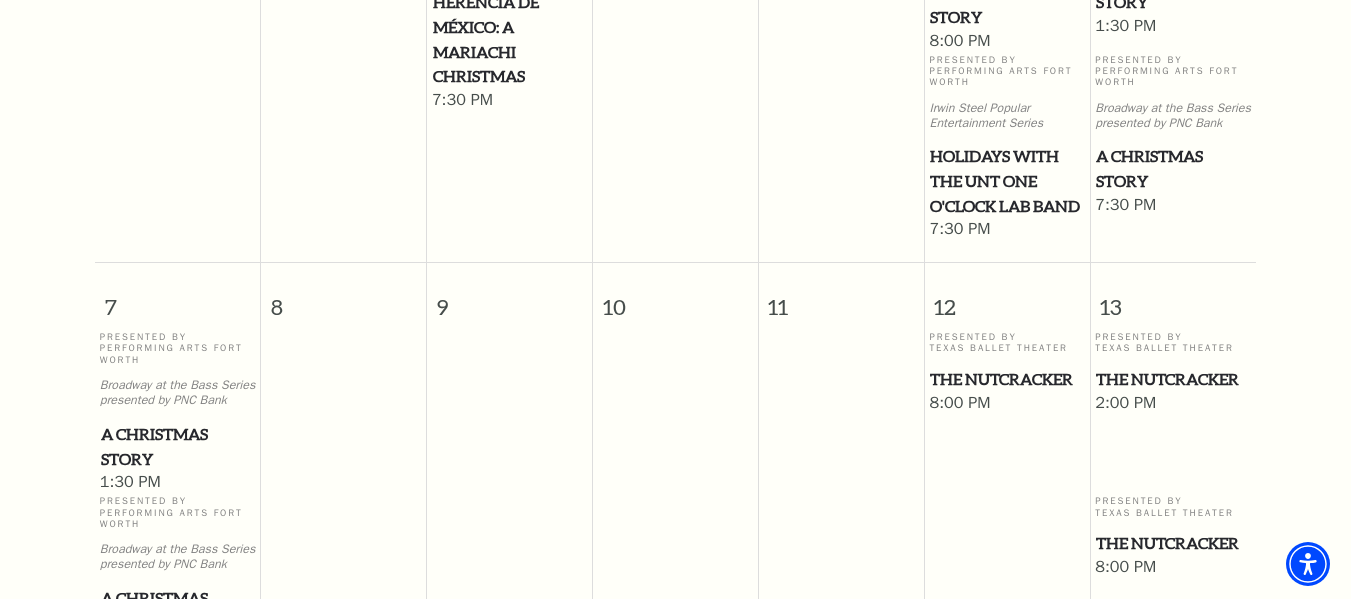 scroll, scrollTop: 817, scrollLeft: 0, axis: vertical 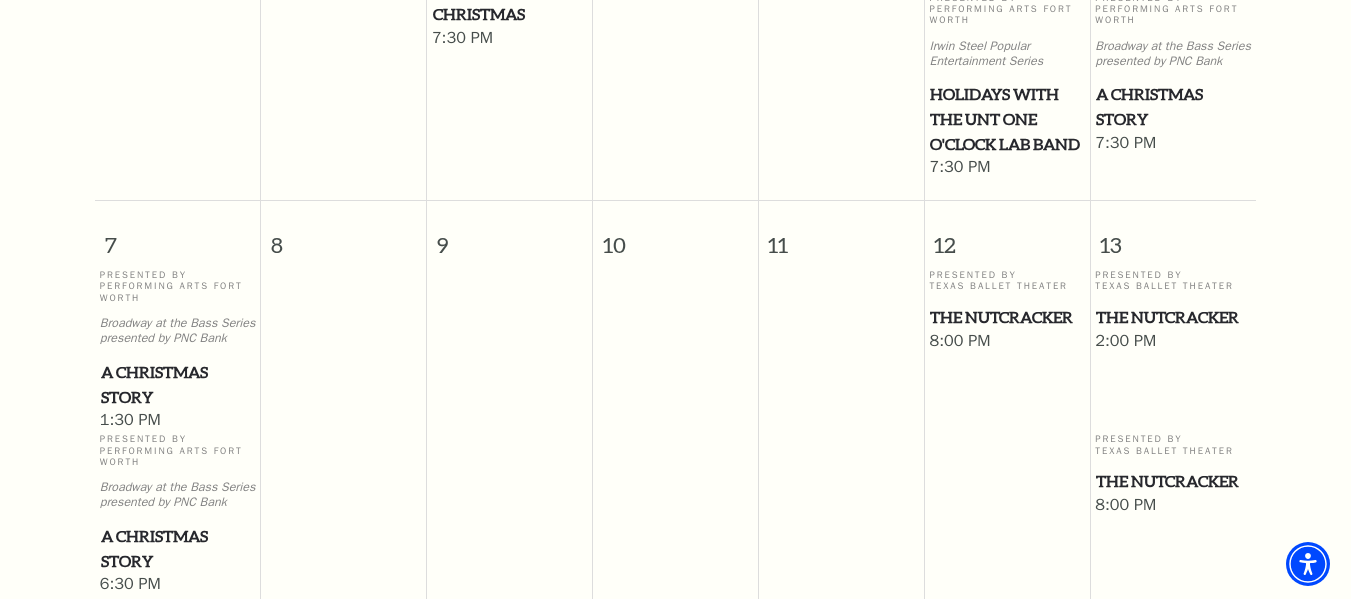 click on "Presented By Performing Arts Fort Worth
Broadway at the Bass Series presented by PNC Bank
A Christmas Story" at bounding box center (1173, 62) 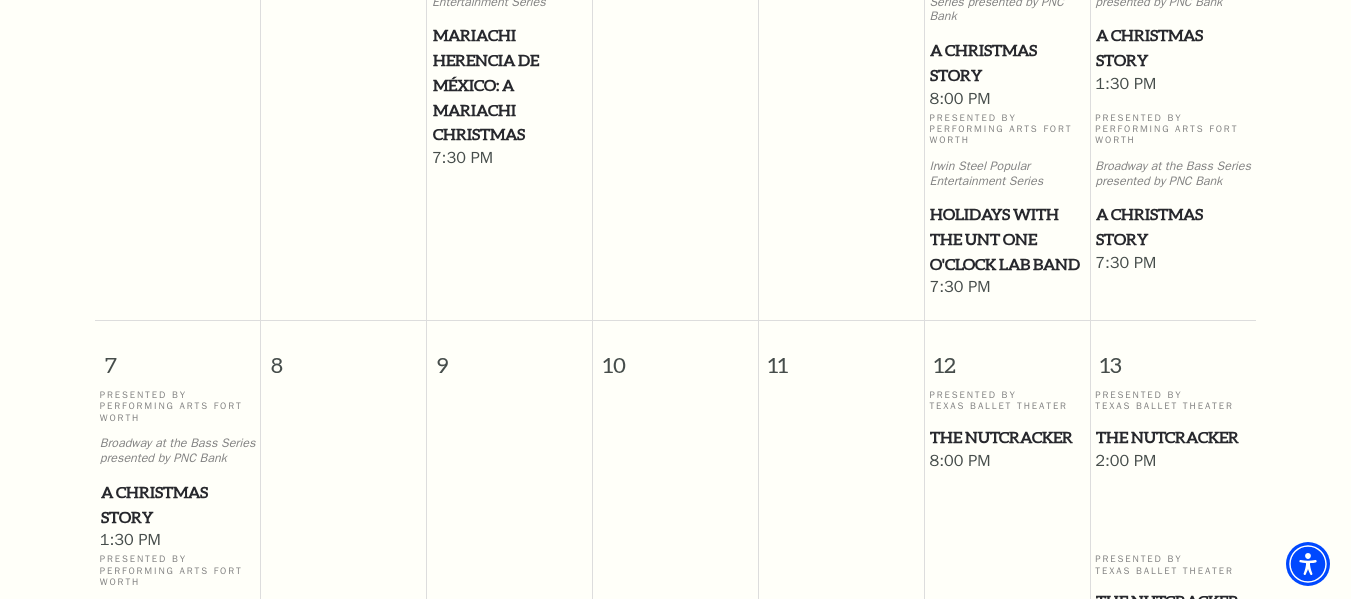 scroll, scrollTop: 657, scrollLeft: 0, axis: vertical 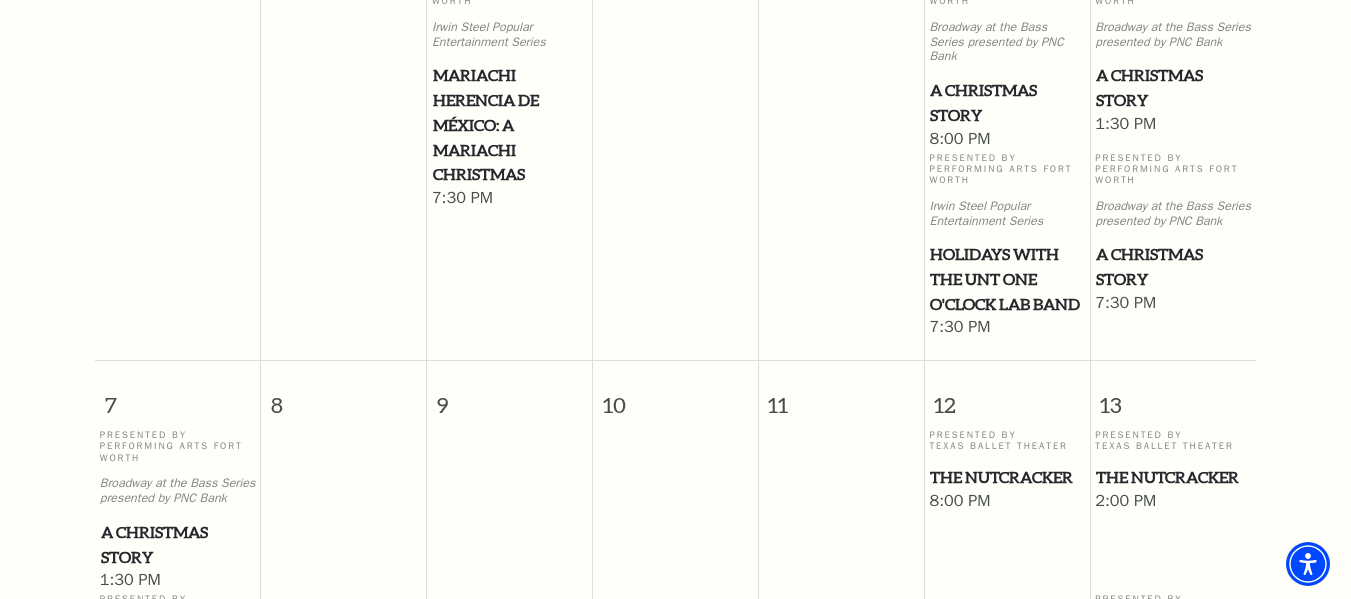click on "Broadway at the Bass Series presented by PNC Bank" at bounding box center (1173, 214) 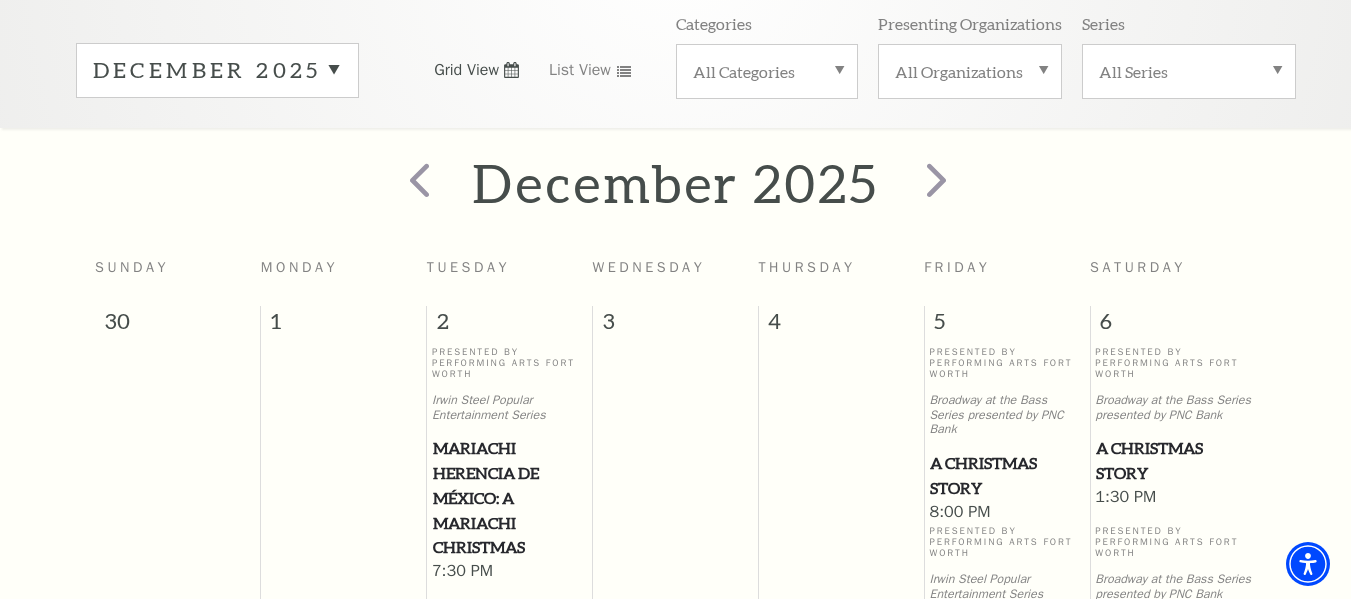 scroll, scrollTop: 457, scrollLeft: 0, axis: vertical 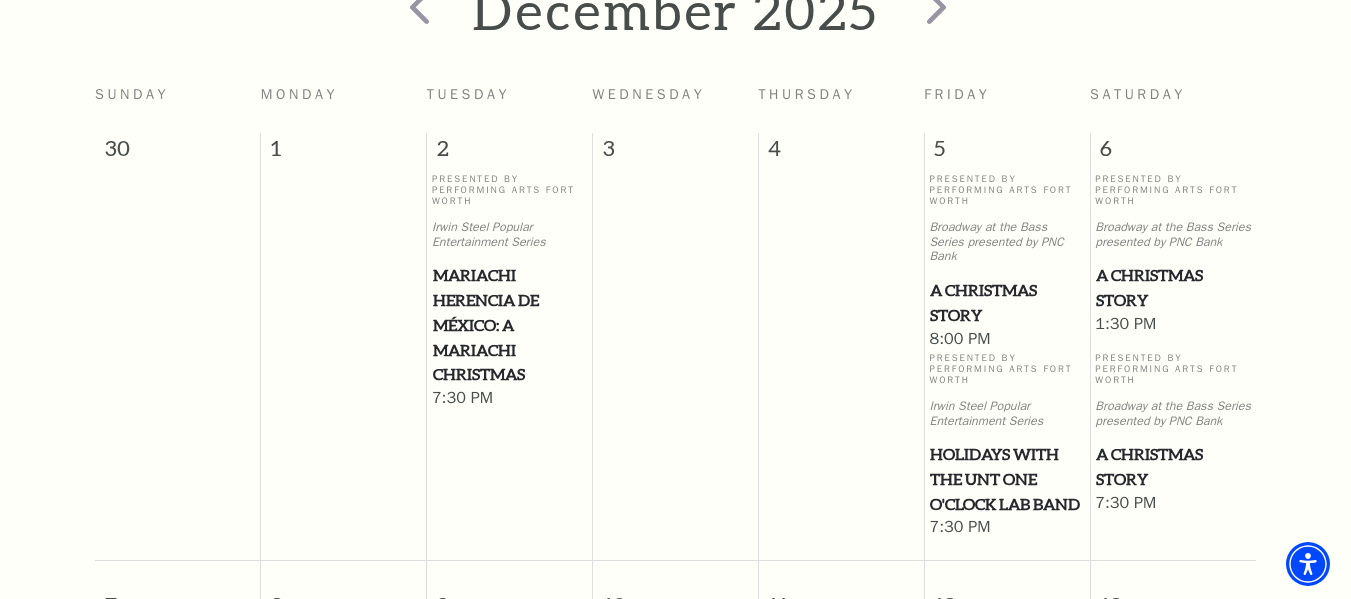 drag, startPoint x: 1124, startPoint y: 160, endPoint x: 1126, endPoint y: 175, distance: 15.132746 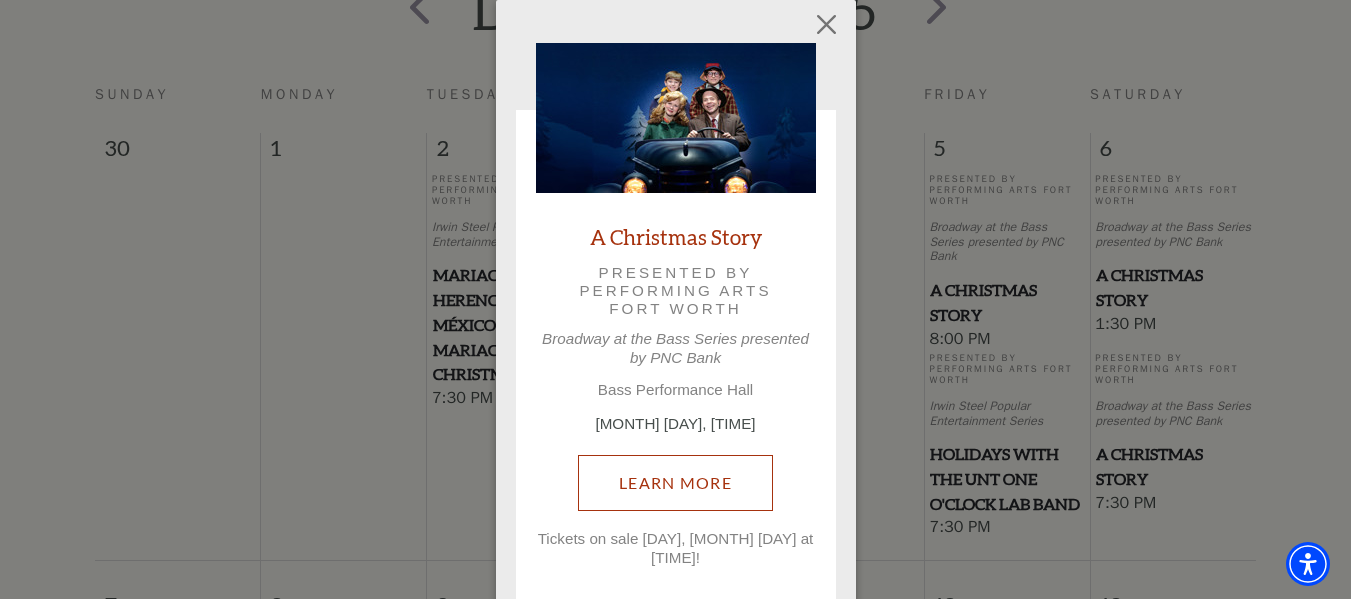 click on "Learn More" at bounding box center (675, 483) 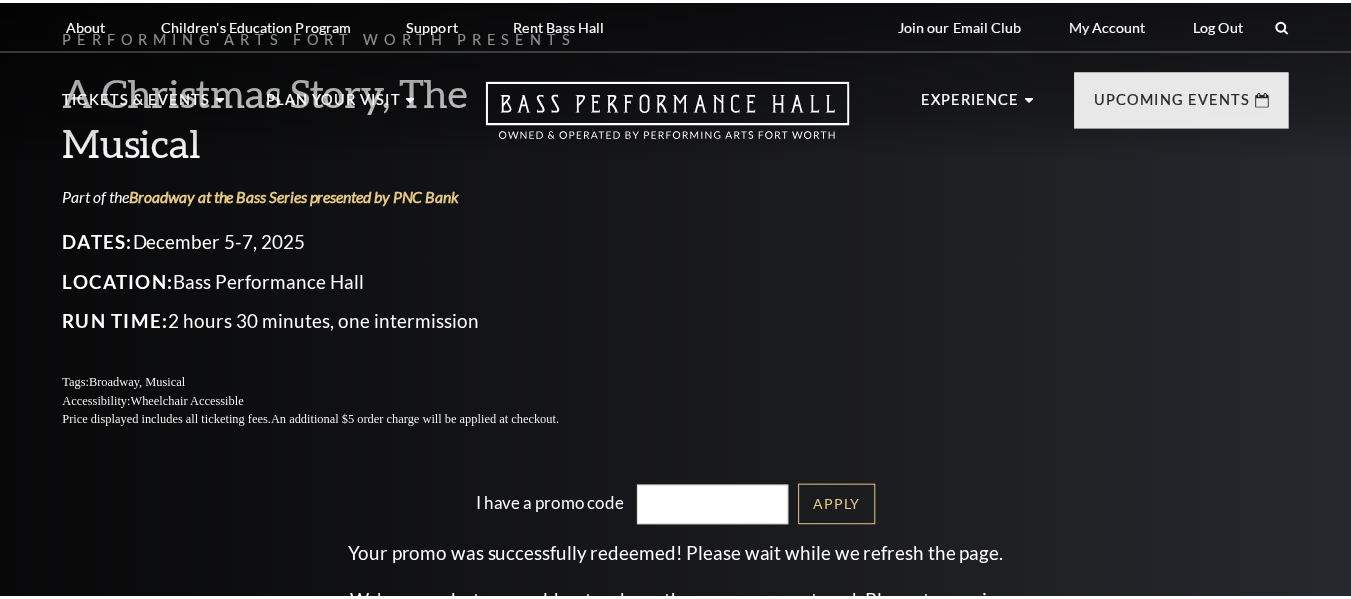 scroll, scrollTop: 0, scrollLeft: 0, axis: both 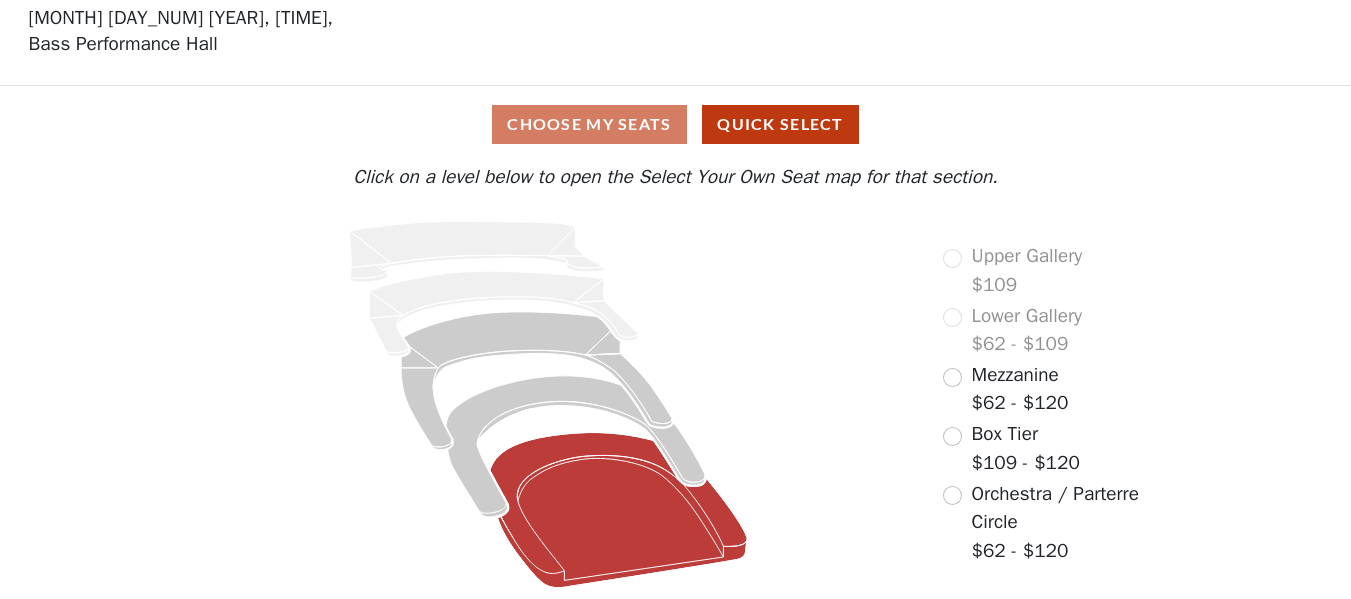 click 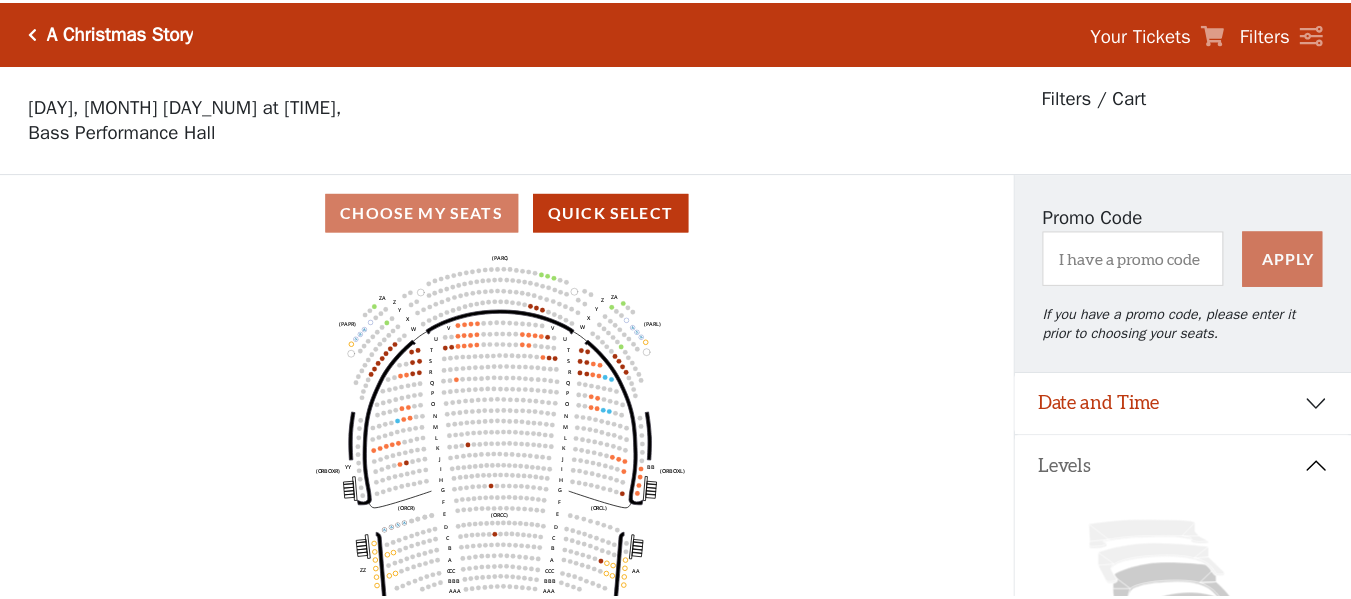 scroll, scrollTop: 93, scrollLeft: 0, axis: vertical 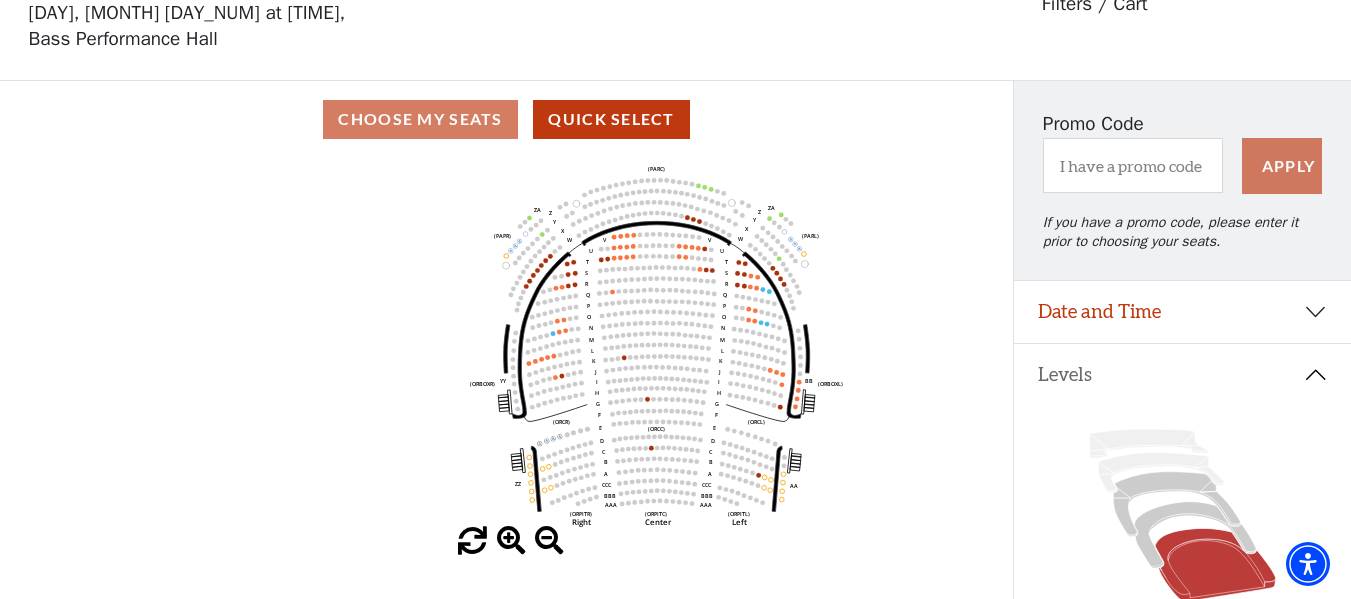 drag, startPoint x: 745, startPoint y: 374, endPoint x: 896, endPoint y: 378, distance: 151.05296 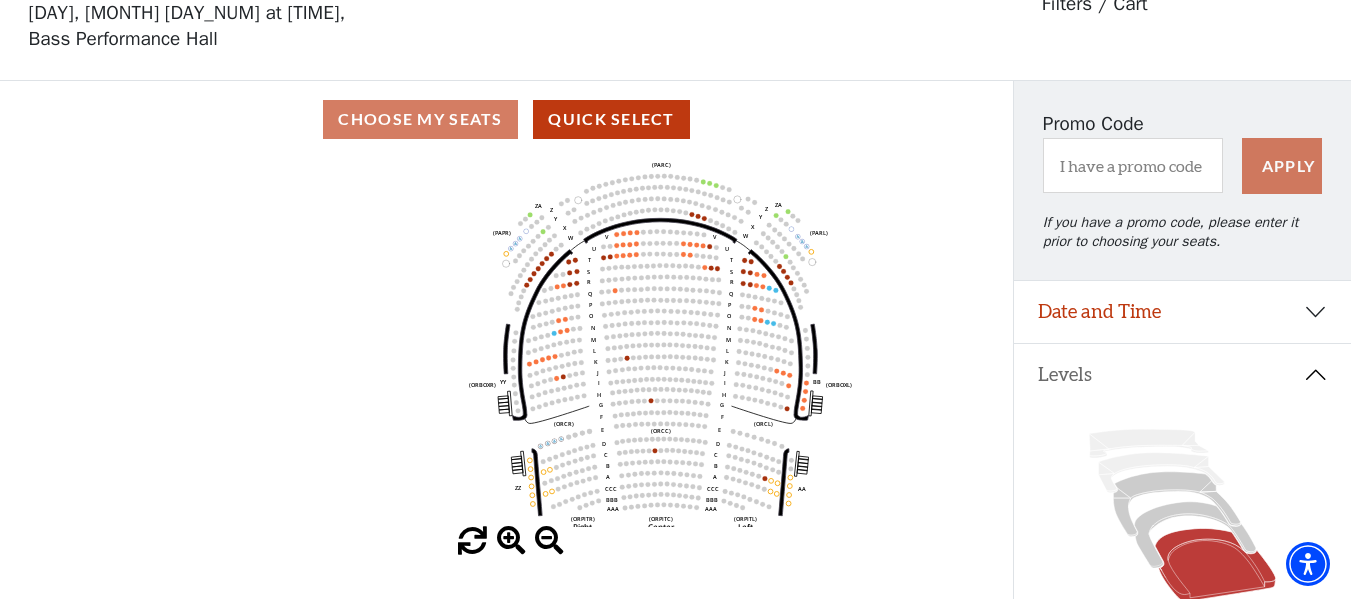 click at bounding box center [511, 541] 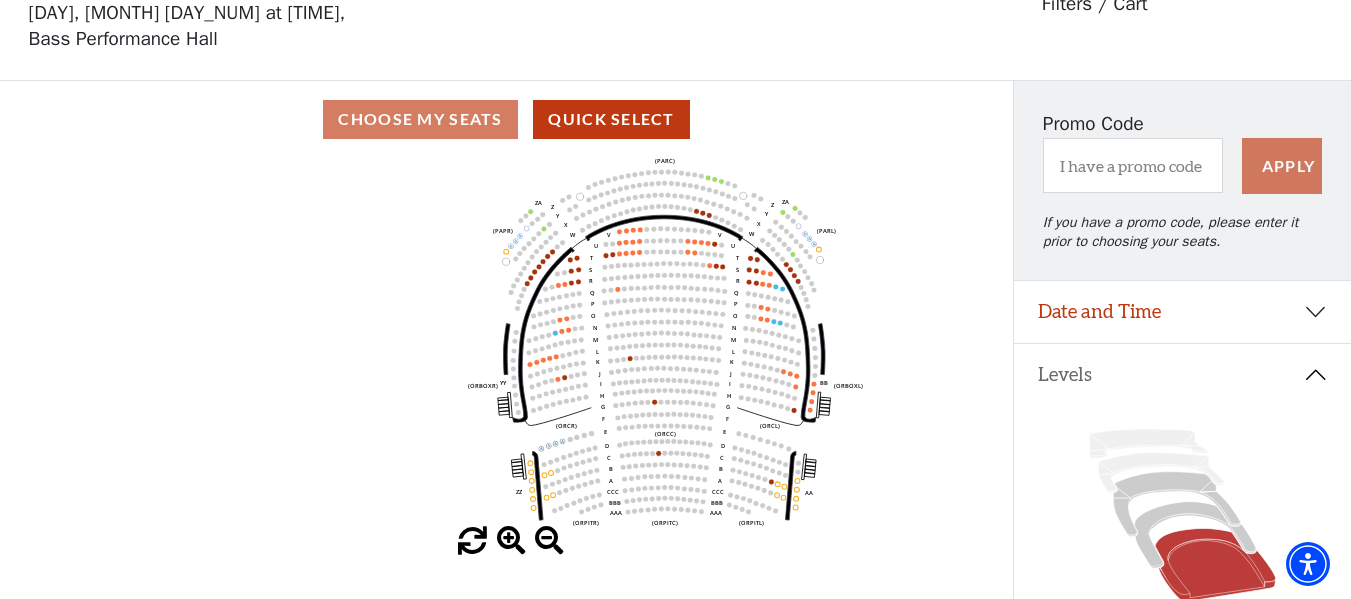 click at bounding box center (511, 541) 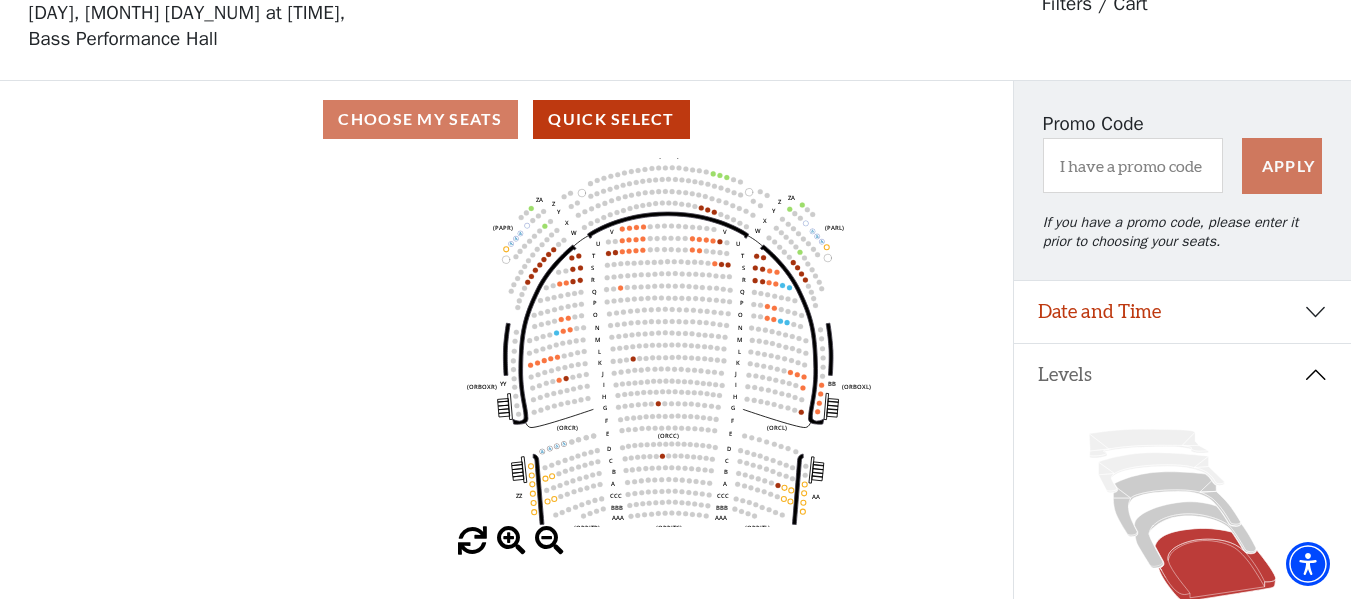 click at bounding box center [511, 541] 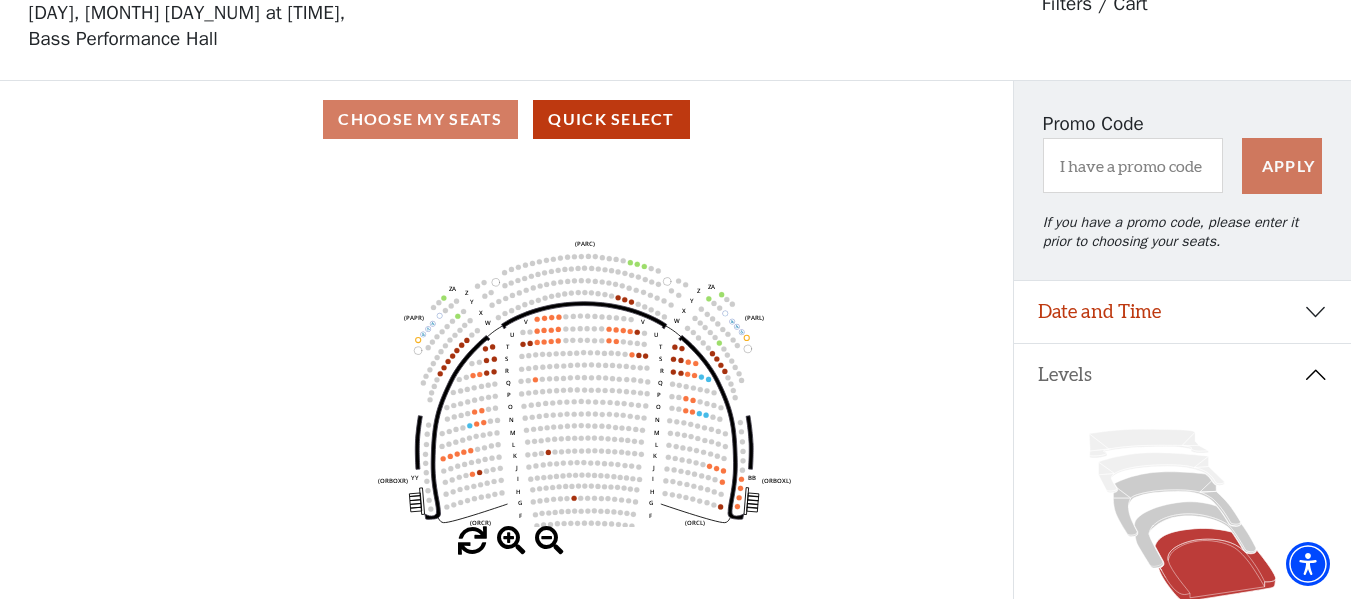 drag, startPoint x: 643, startPoint y: 246, endPoint x: 555, endPoint y: 339, distance: 128.03516 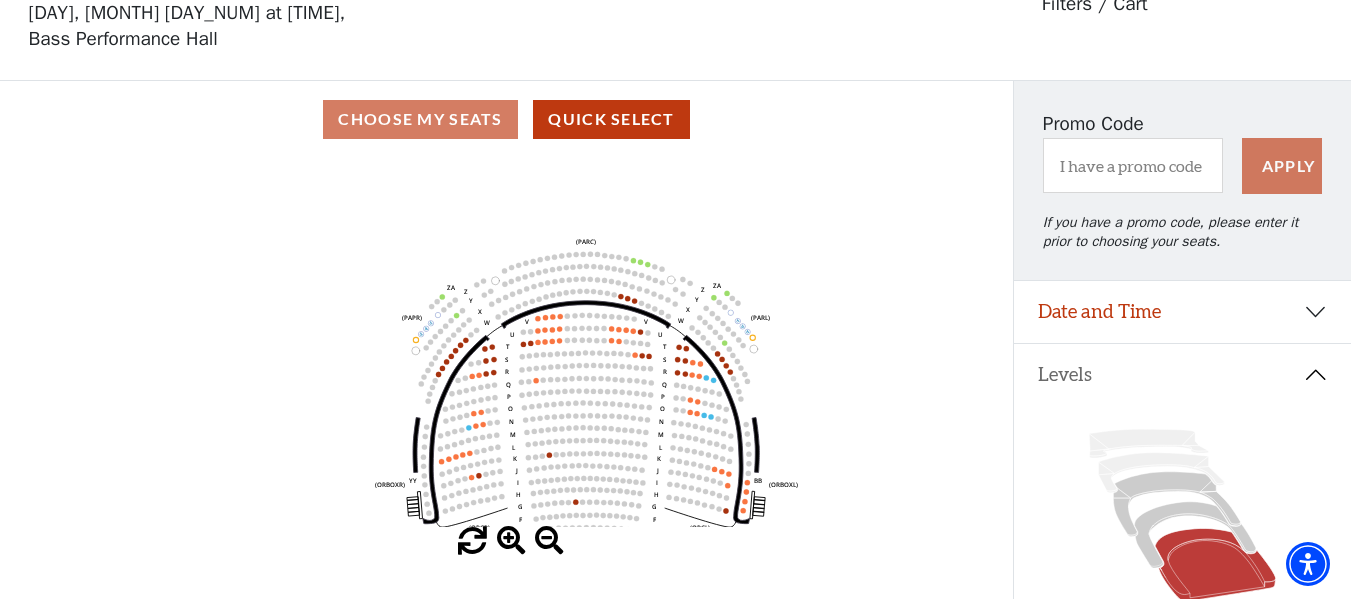 click at bounding box center [511, 541] 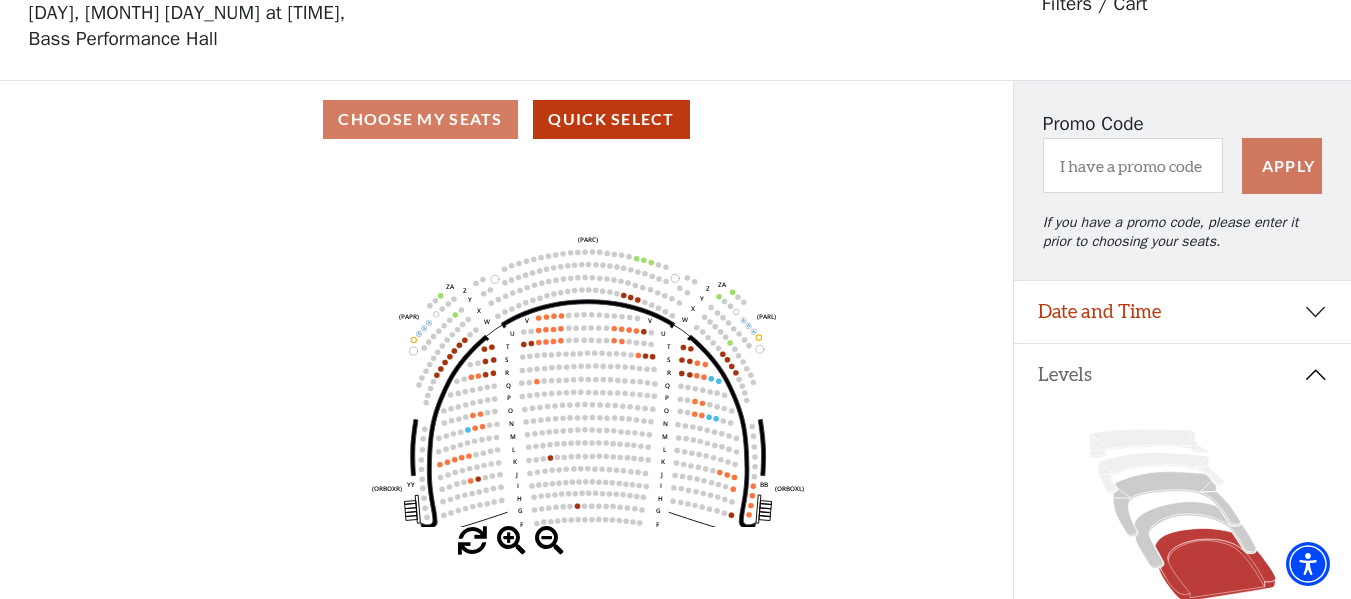 click at bounding box center (511, 541) 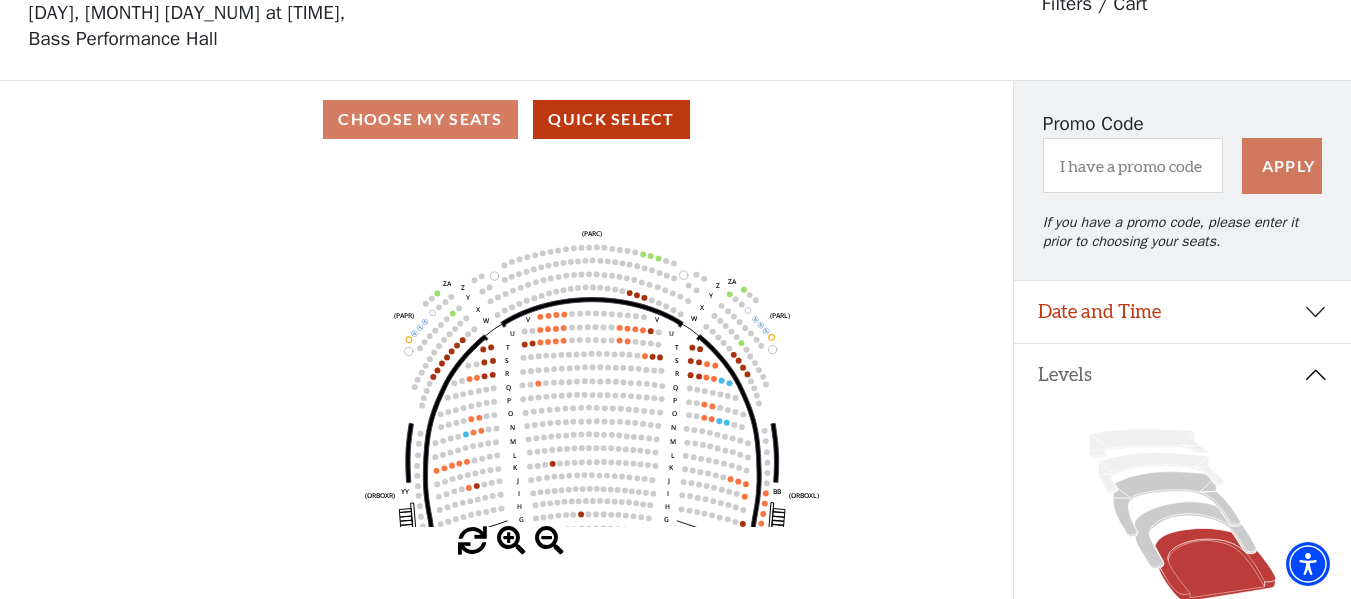 click at bounding box center (511, 541) 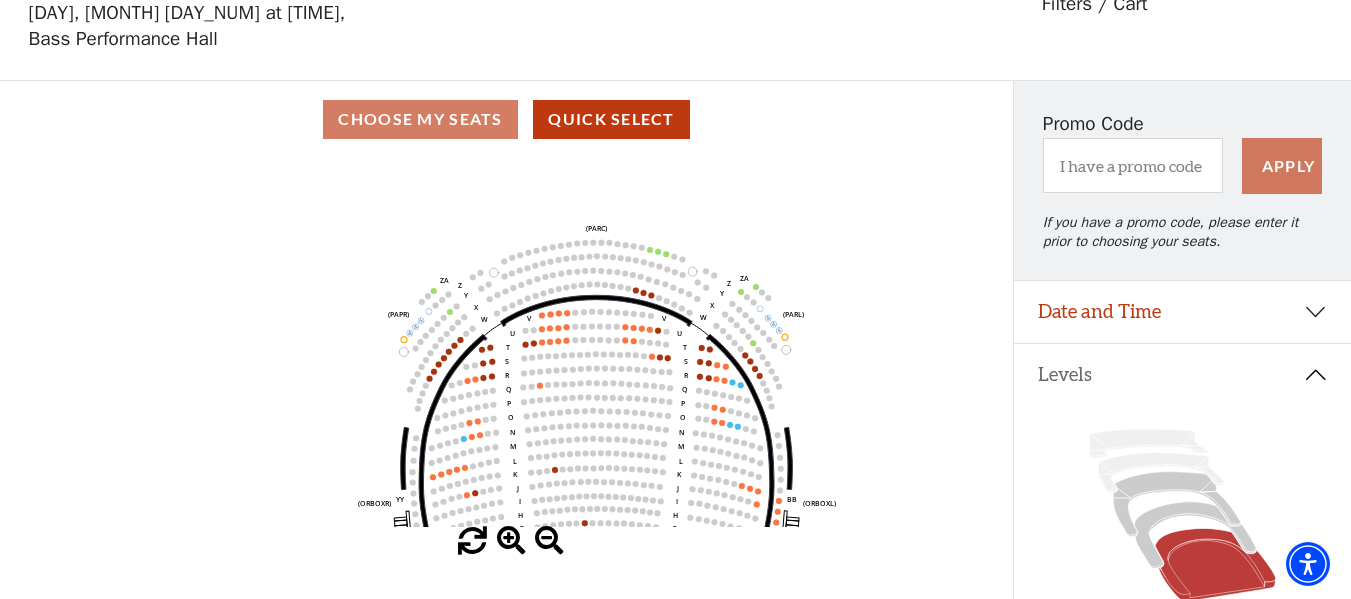 click at bounding box center [511, 541] 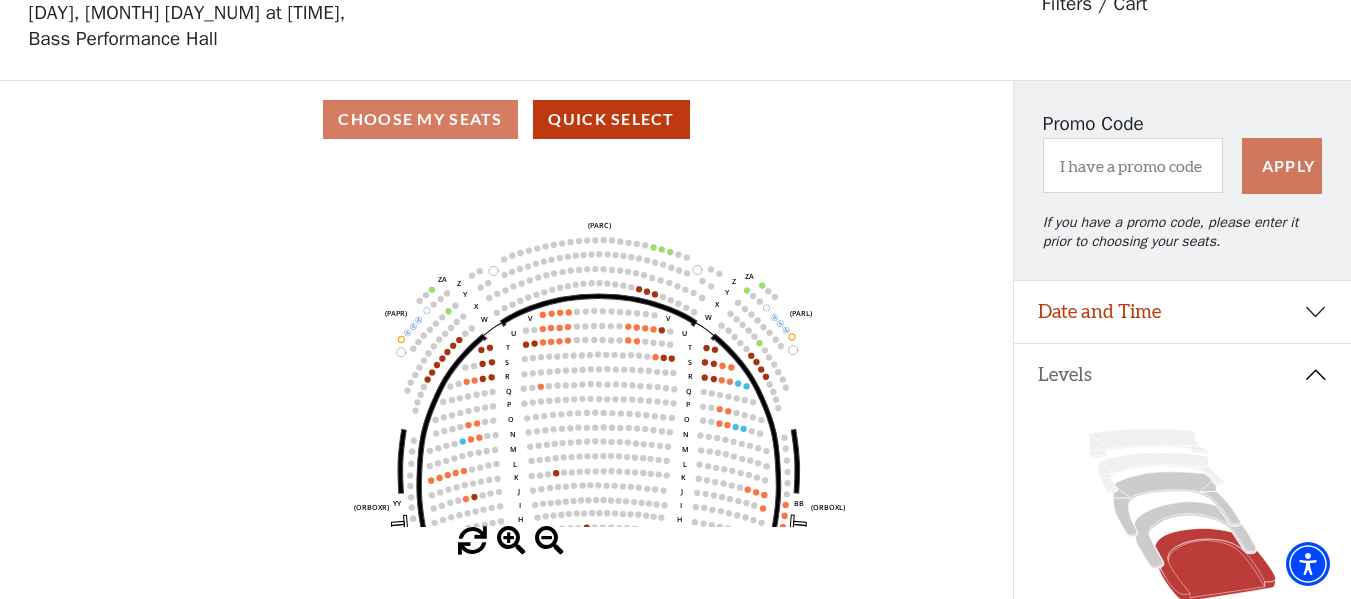 click at bounding box center (511, 541) 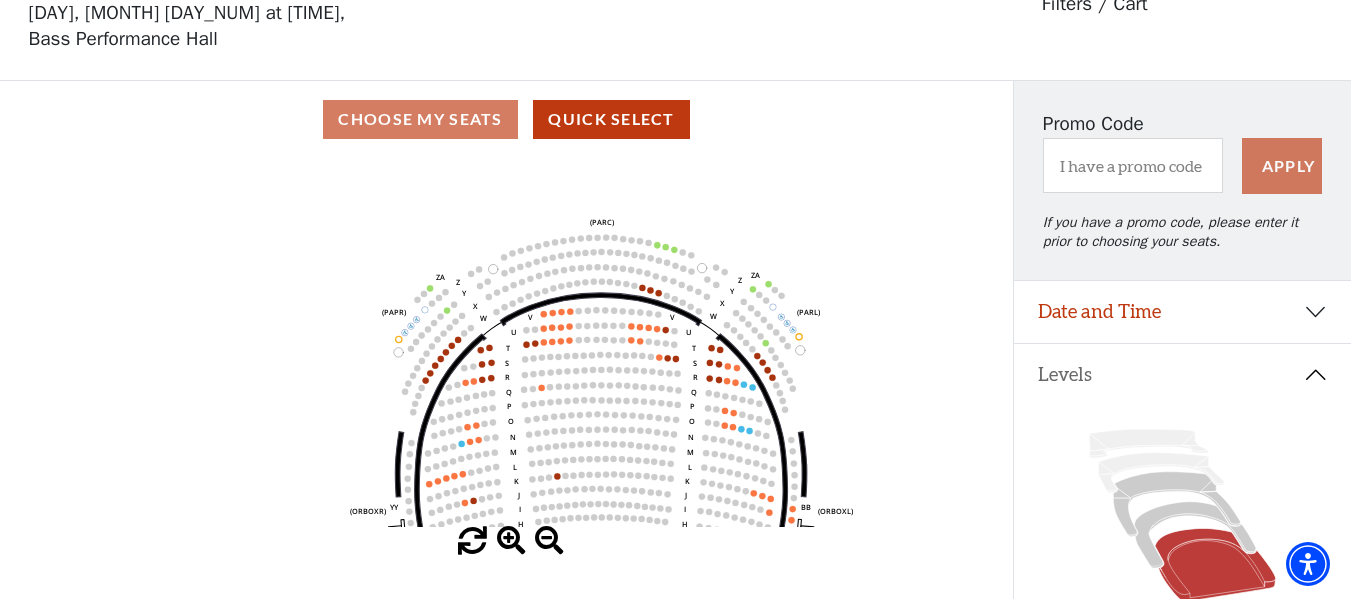 click at bounding box center (511, 541) 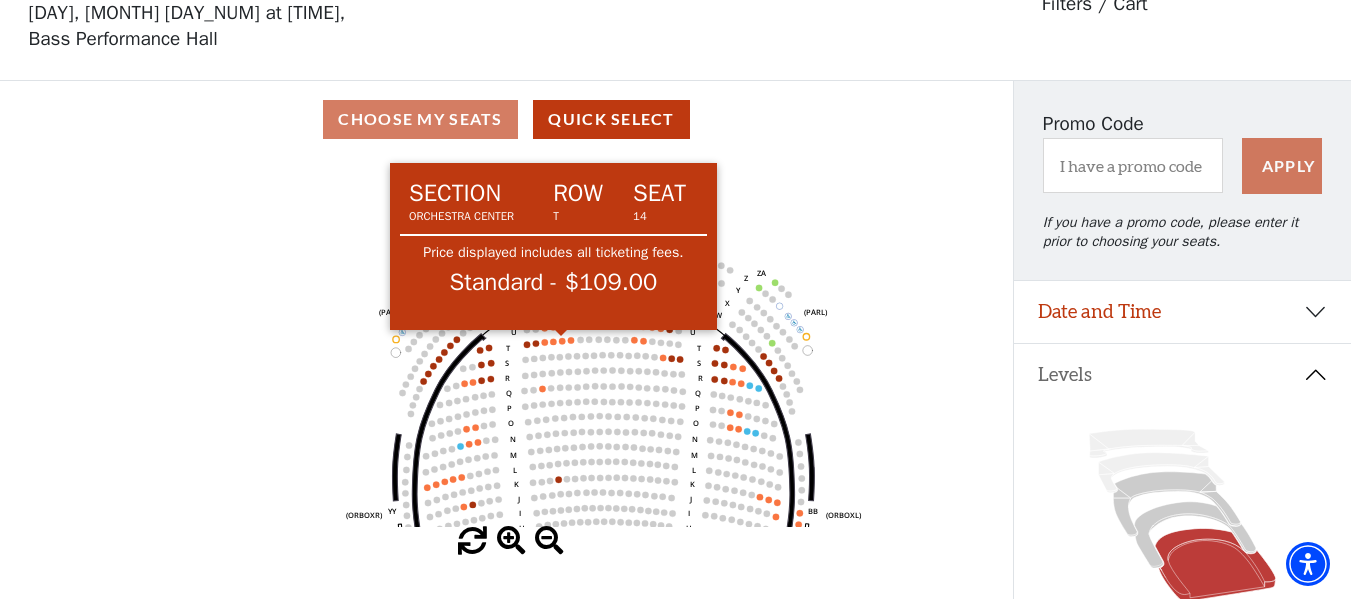 click 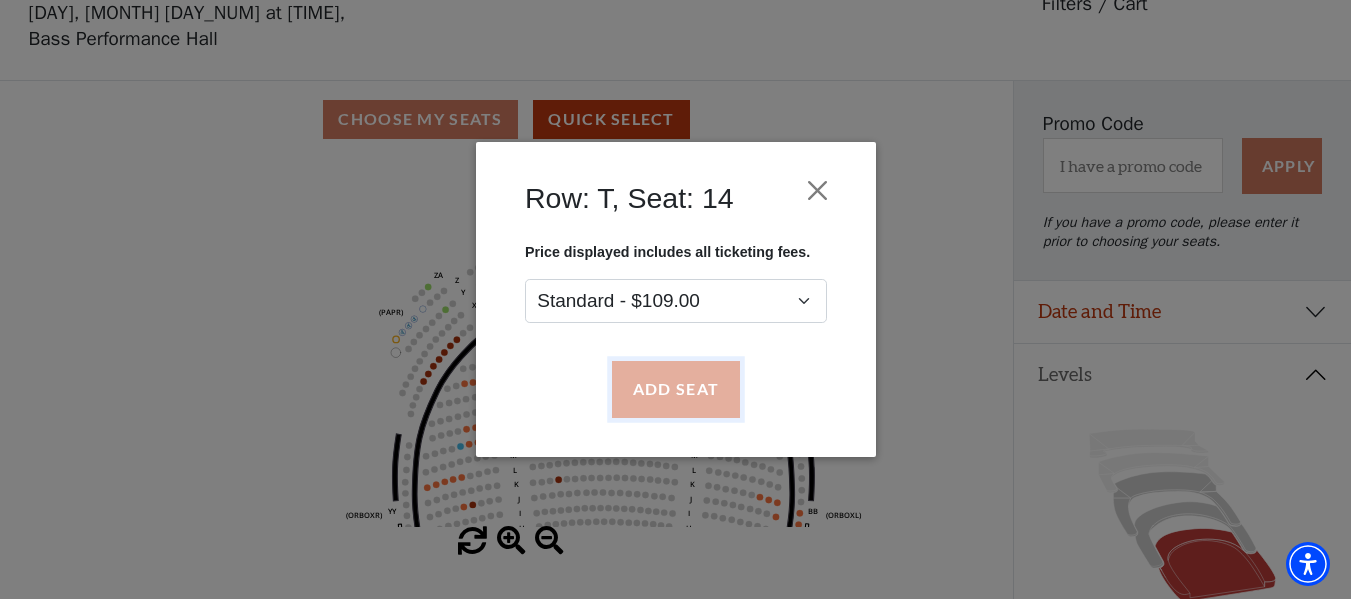 click on "Add Seat" at bounding box center [675, 390] 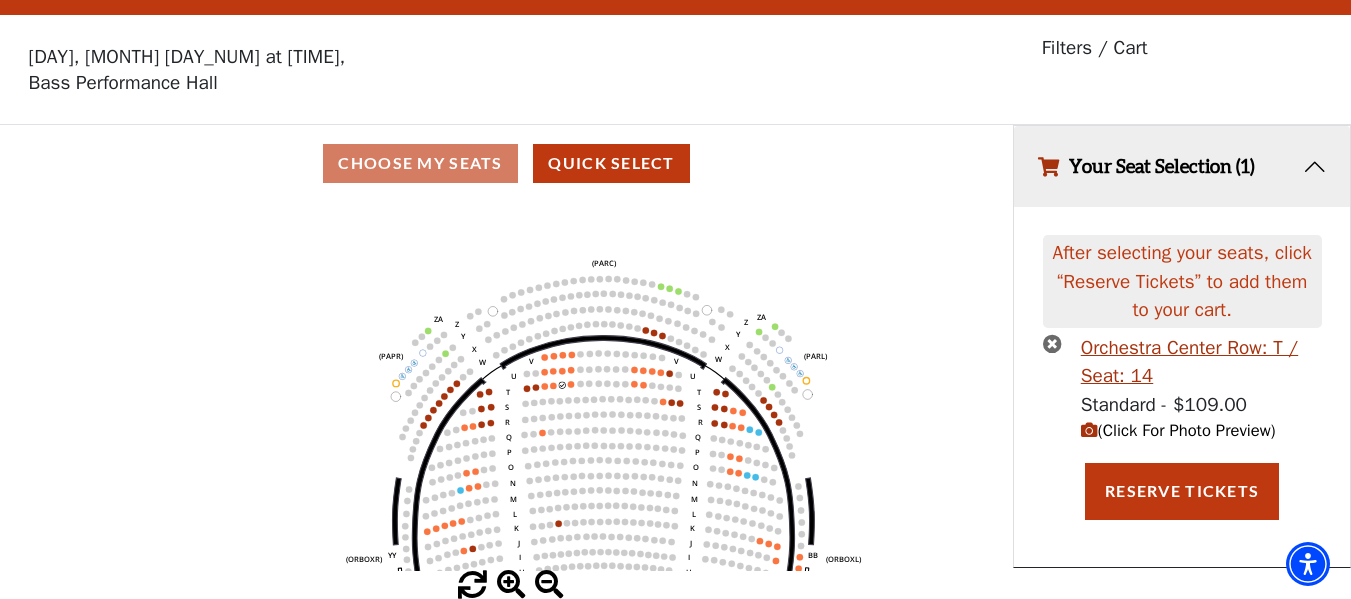 scroll, scrollTop: 0, scrollLeft: 0, axis: both 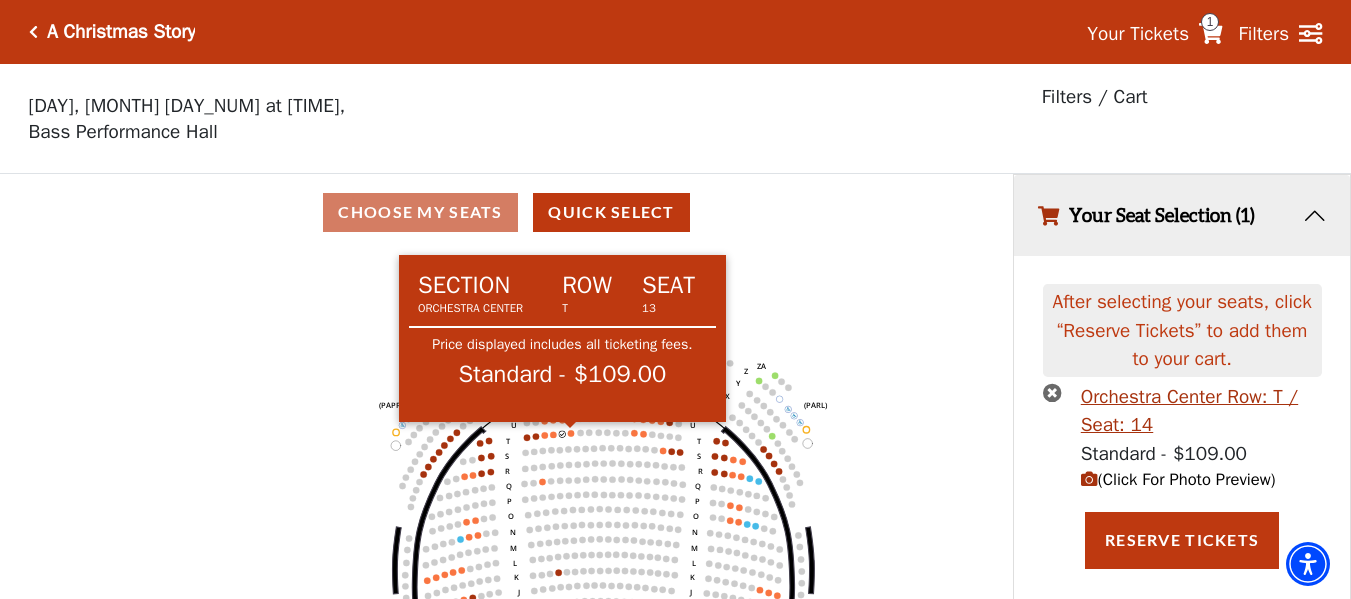 click 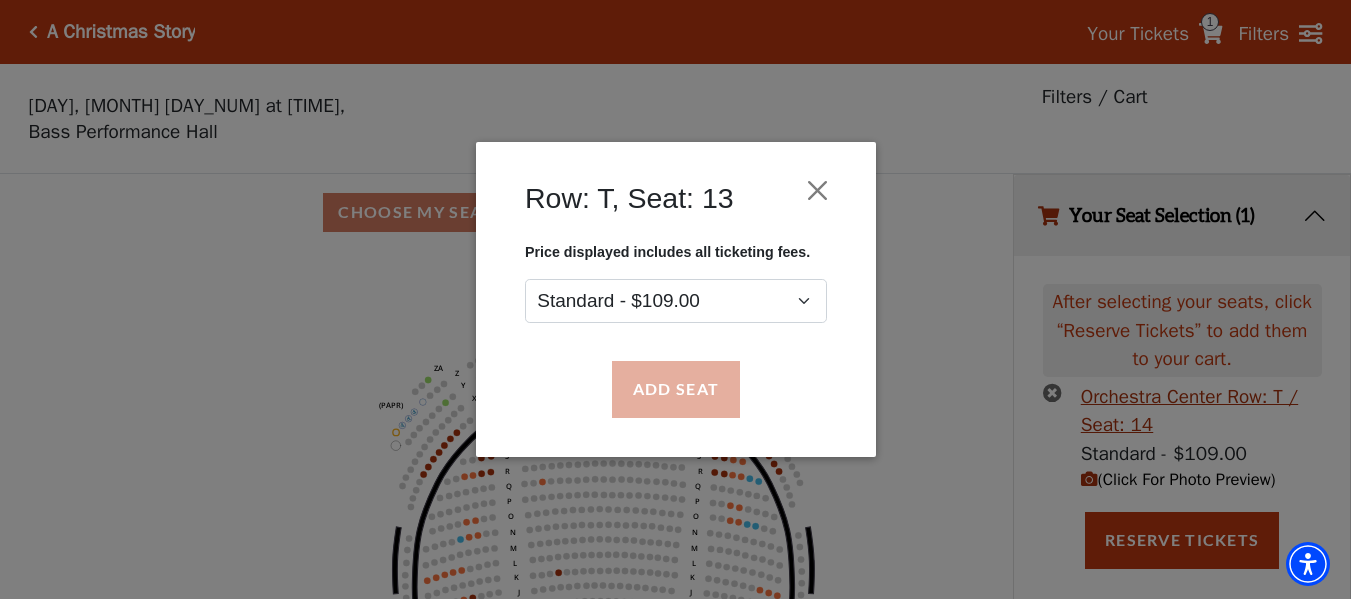 drag, startPoint x: 569, startPoint y: 434, endPoint x: 700, endPoint y: 399, distance: 135.59499 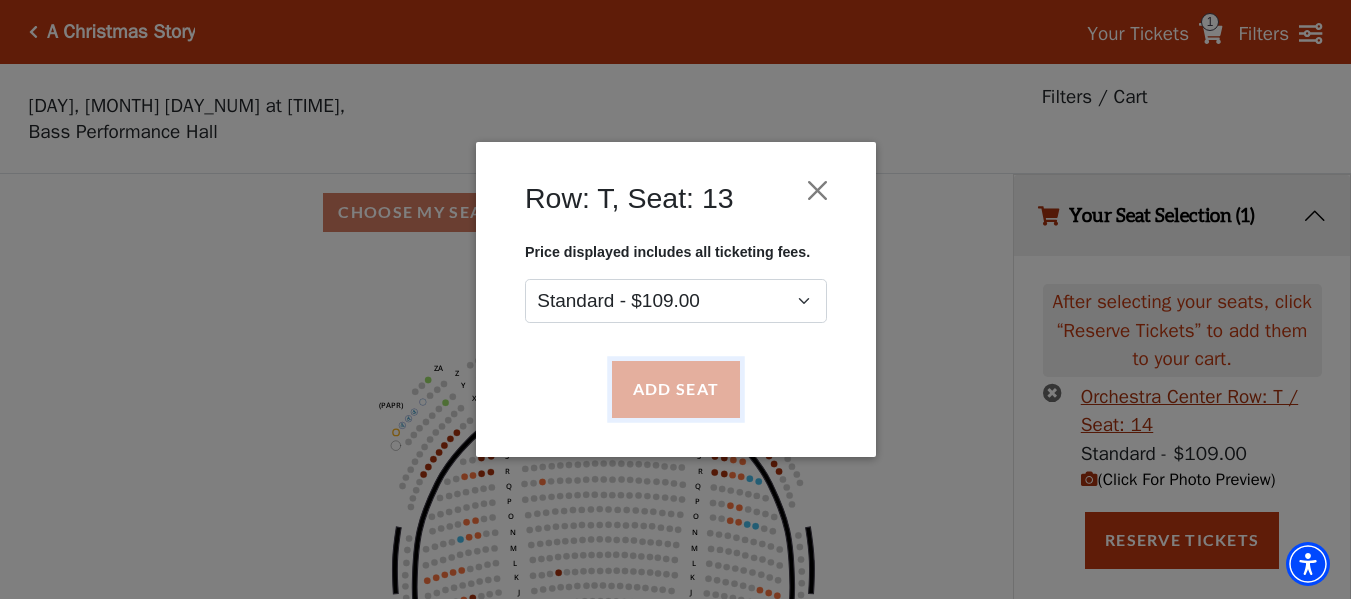 click on "Add Seat" at bounding box center [675, 390] 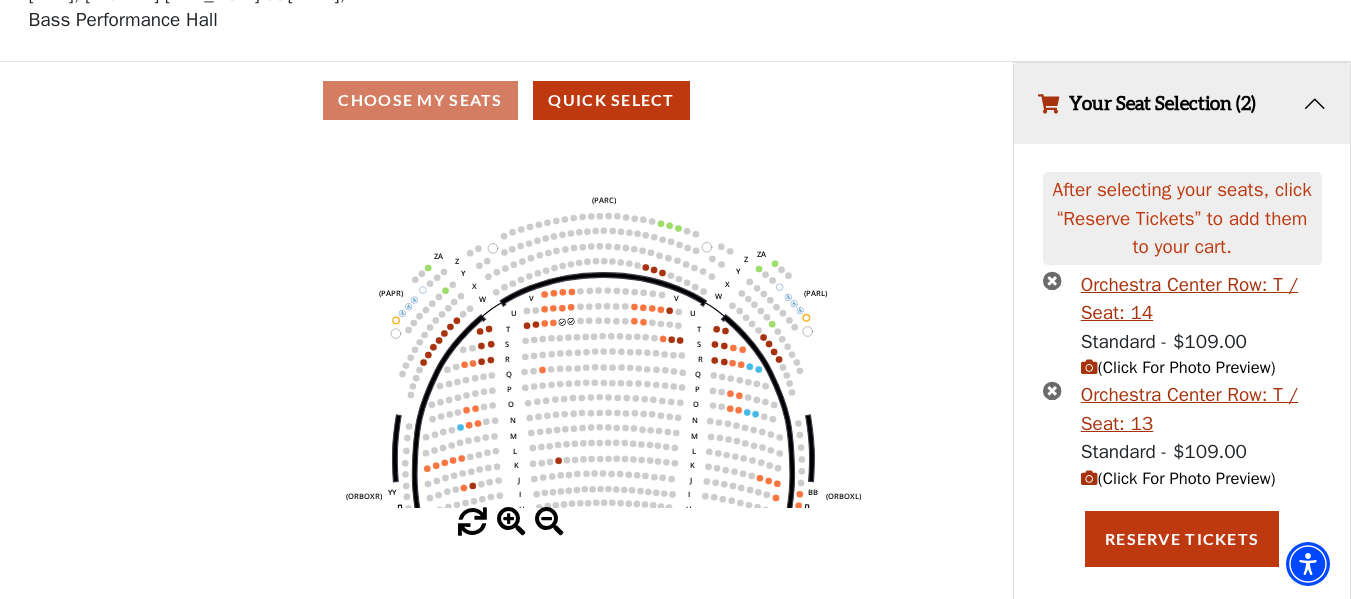 scroll, scrollTop: 129, scrollLeft: 0, axis: vertical 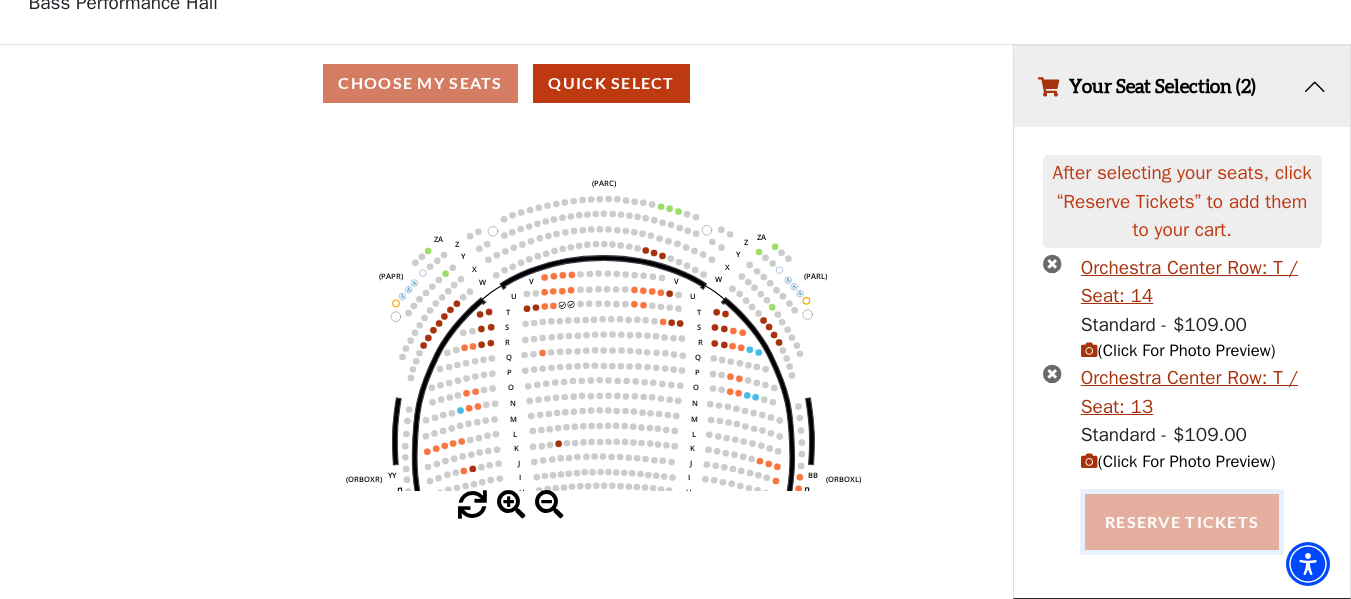 click on "Reserve Tickets" at bounding box center [1182, 522] 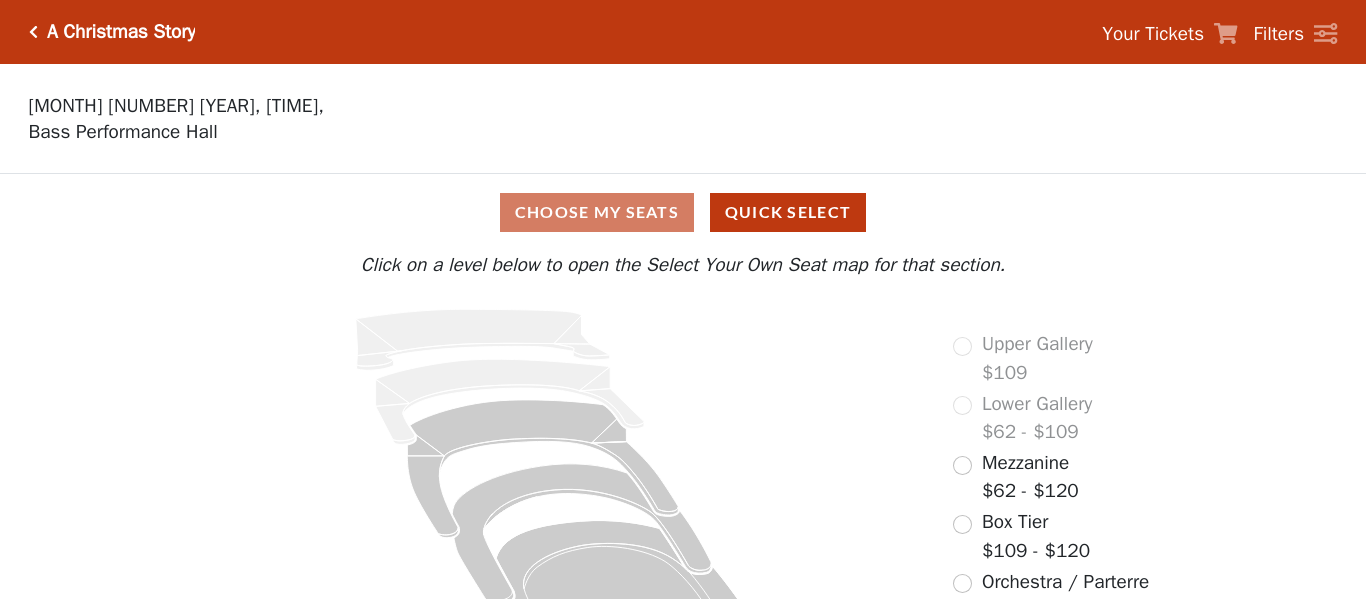 click 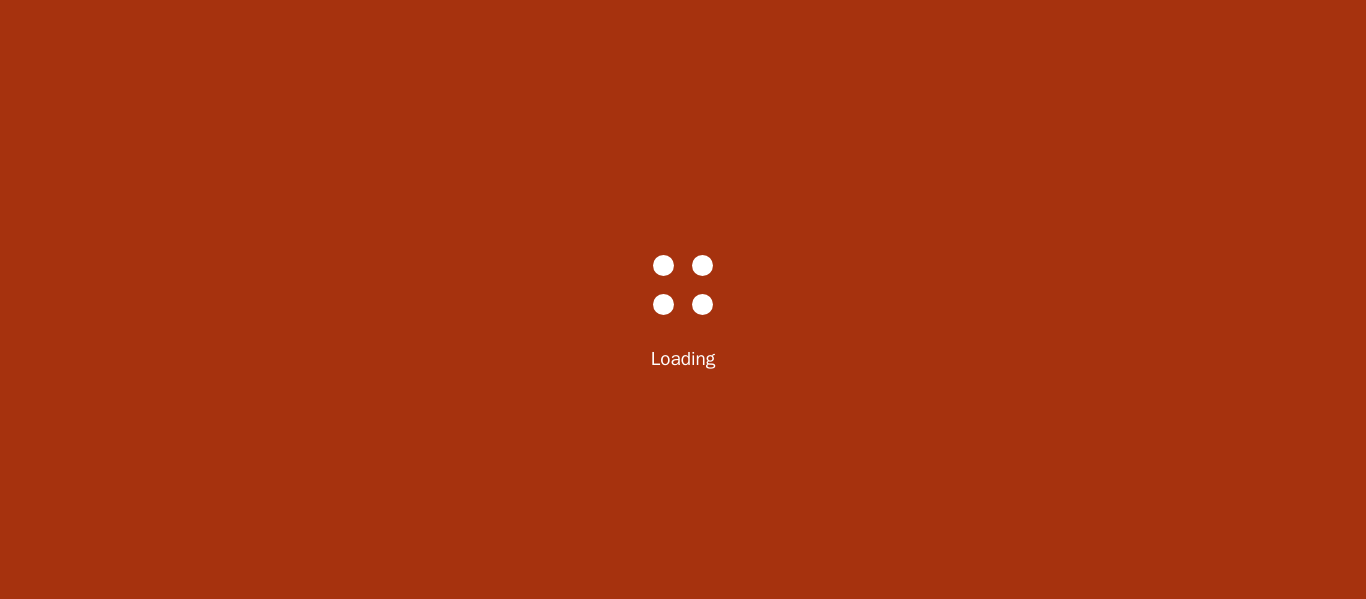 scroll, scrollTop: 0, scrollLeft: 0, axis: both 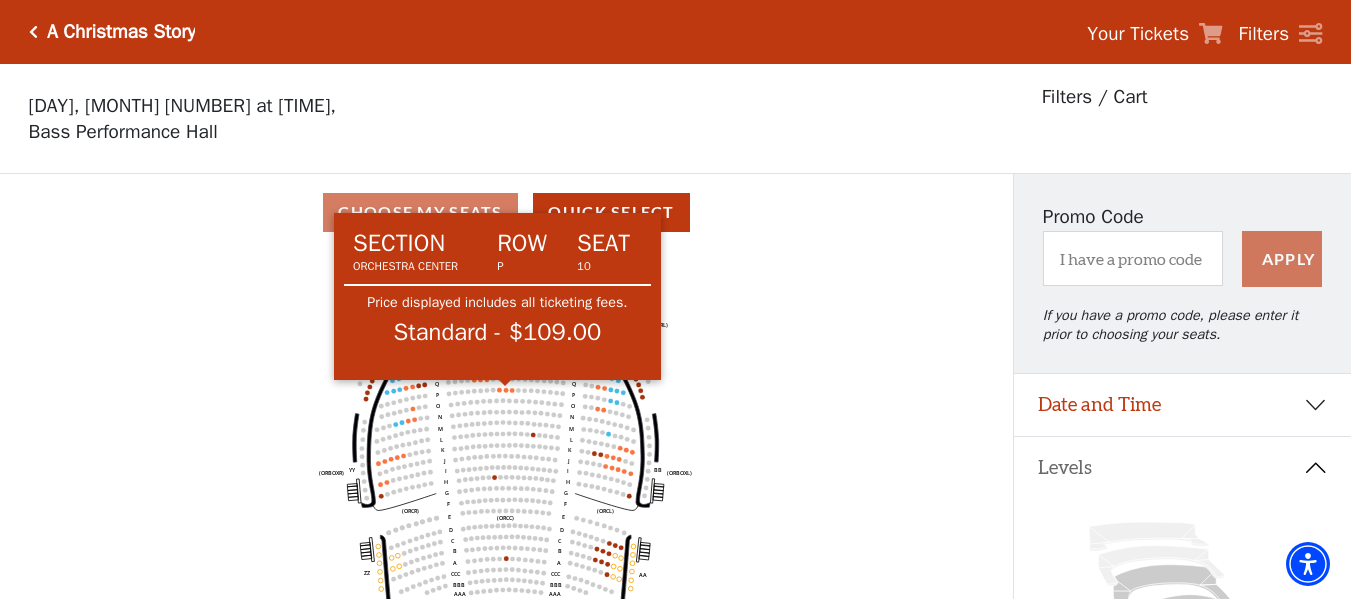 click 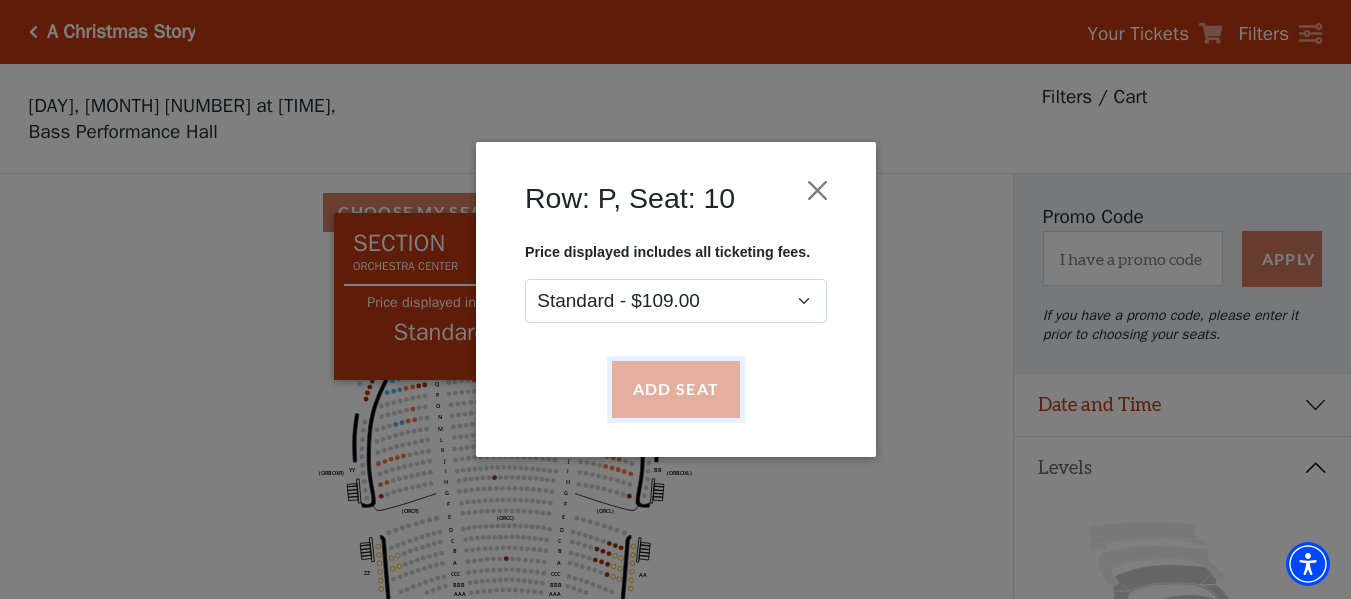click on "Add Seat" at bounding box center (675, 390) 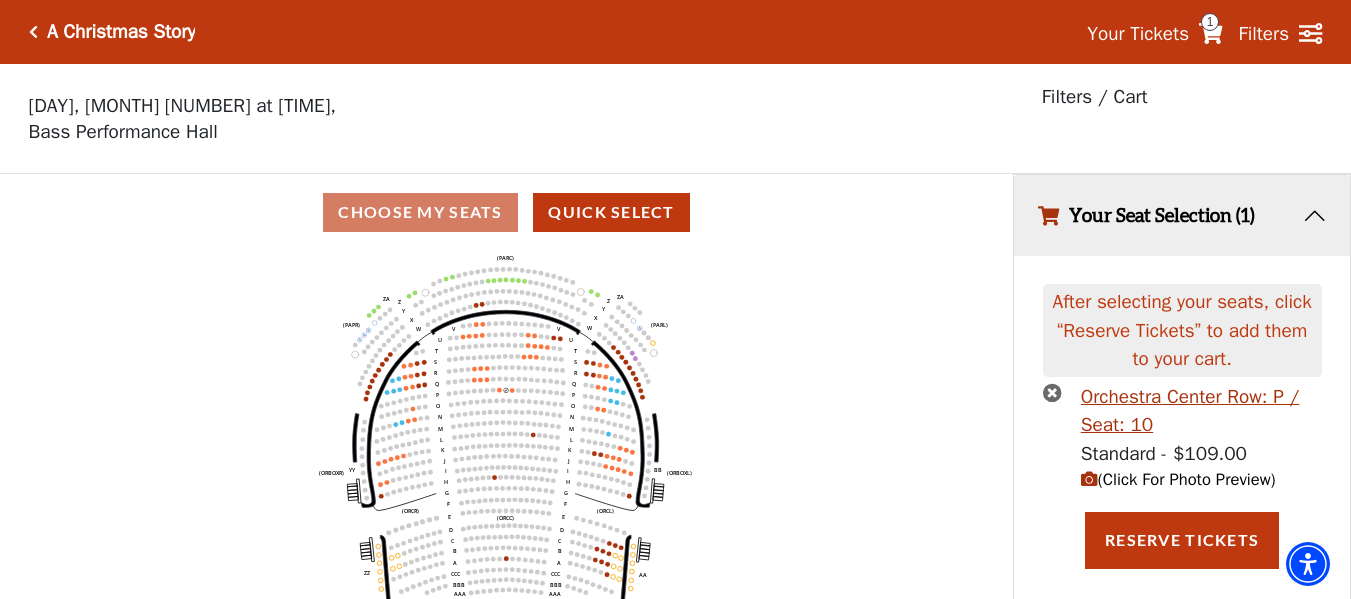 click on "Left   (ORPITL)   Right   (ORPITR)   Center   (ORPITC)   ZZ   AA   YY   BB   ZA   ZA   (ORCL)   (ORCR)   (ORCC)   (ORBOXL)   (ORBOXR)   (PARL)   (PAPR)   (PARC)   Z   Y   X   W   Z   Y   X   W   V   U   T   S   R   Q   P   O   N   M   L   K   J   I   H   G   F   E   D   C   B   A   CCC   BBB   AAA   V   U   T   S   R   Q   P   O   N   M   L   K   J   I   H   G   F   E   D   C   B   A   CCC   BBB   AAA" 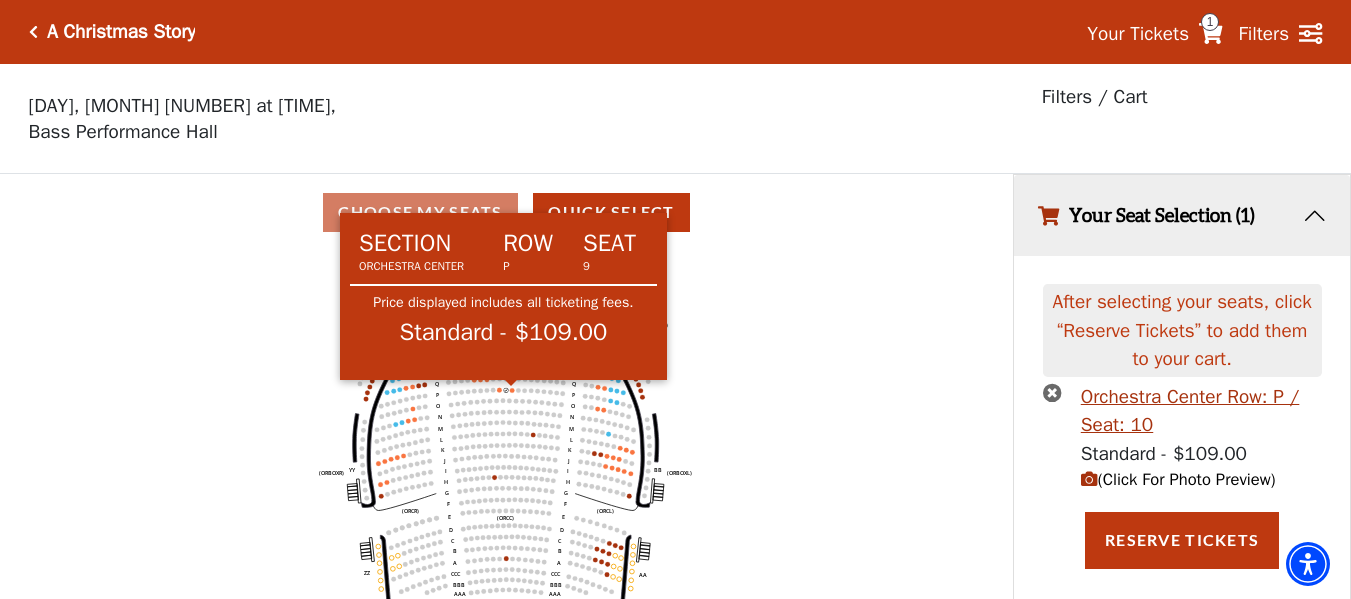 click 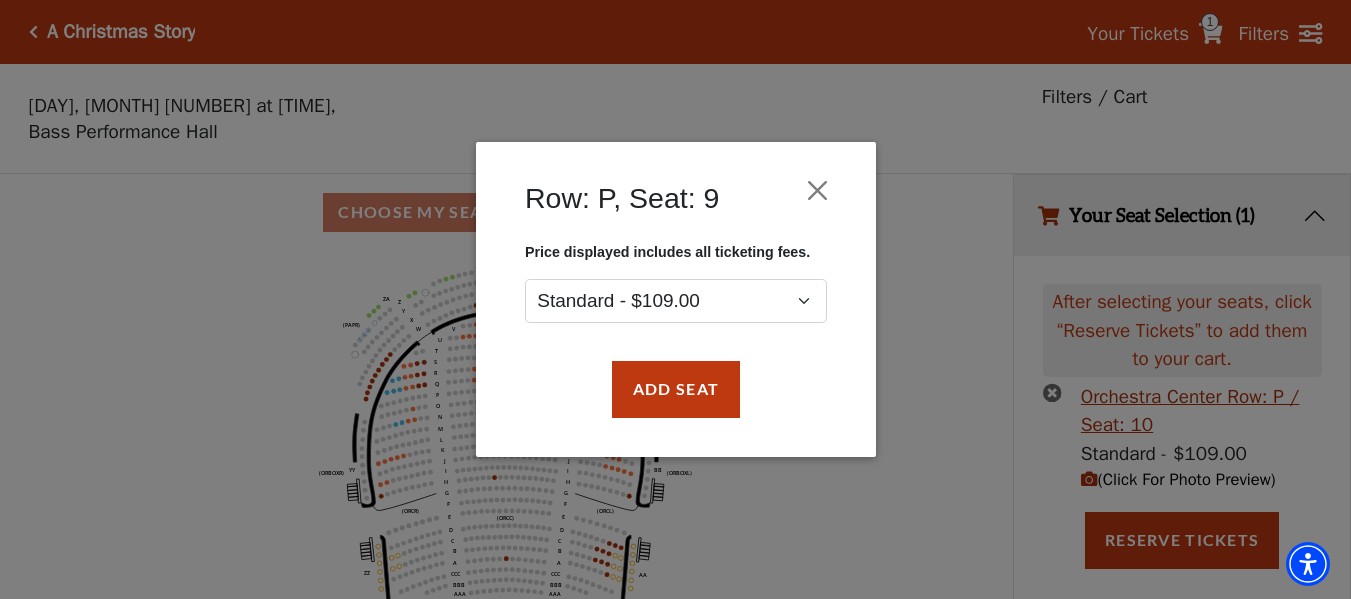 click on "Add Seat" at bounding box center [676, 390] 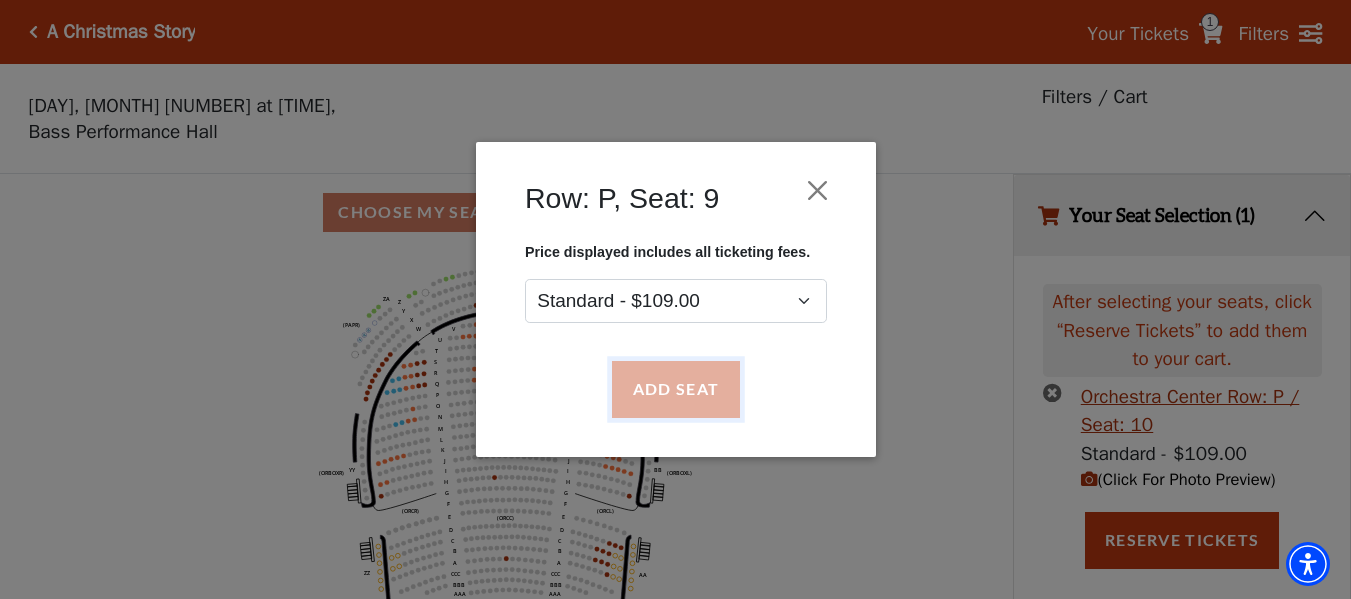 click on "Add Seat" at bounding box center (675, 390) 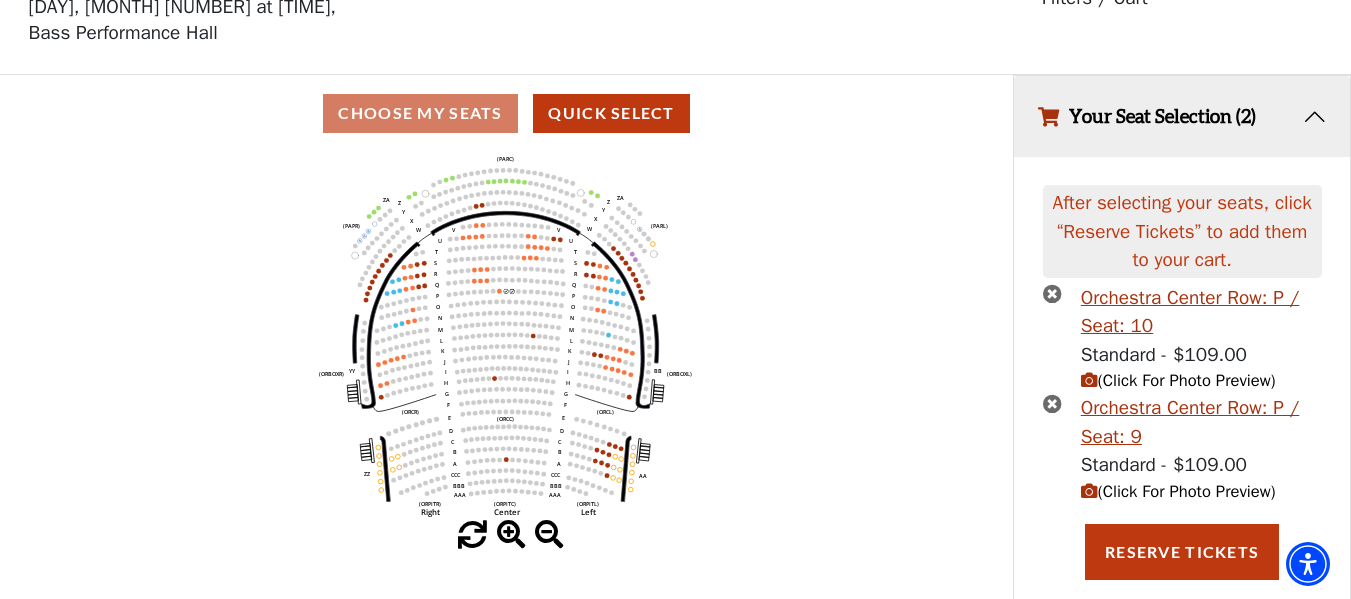 scroll, scrollTop: 129, scrollLeft: 0, axis: vertical 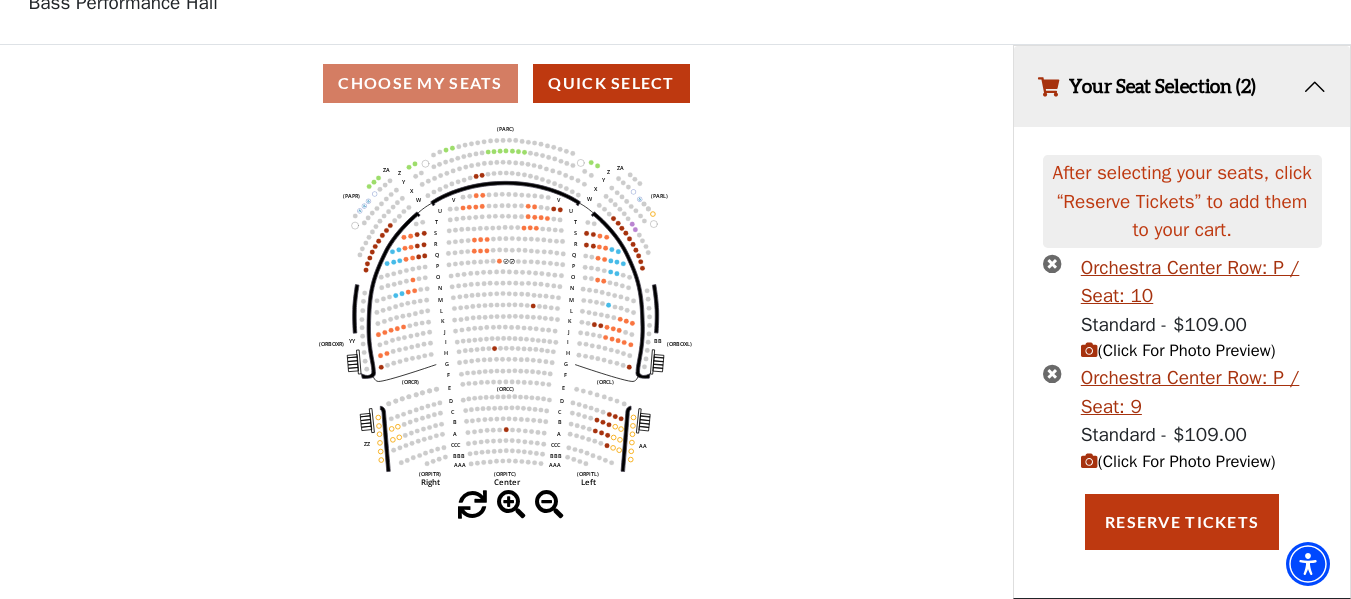 click on "(Click For Photo Preview)" at bounding box center (1178, 461) 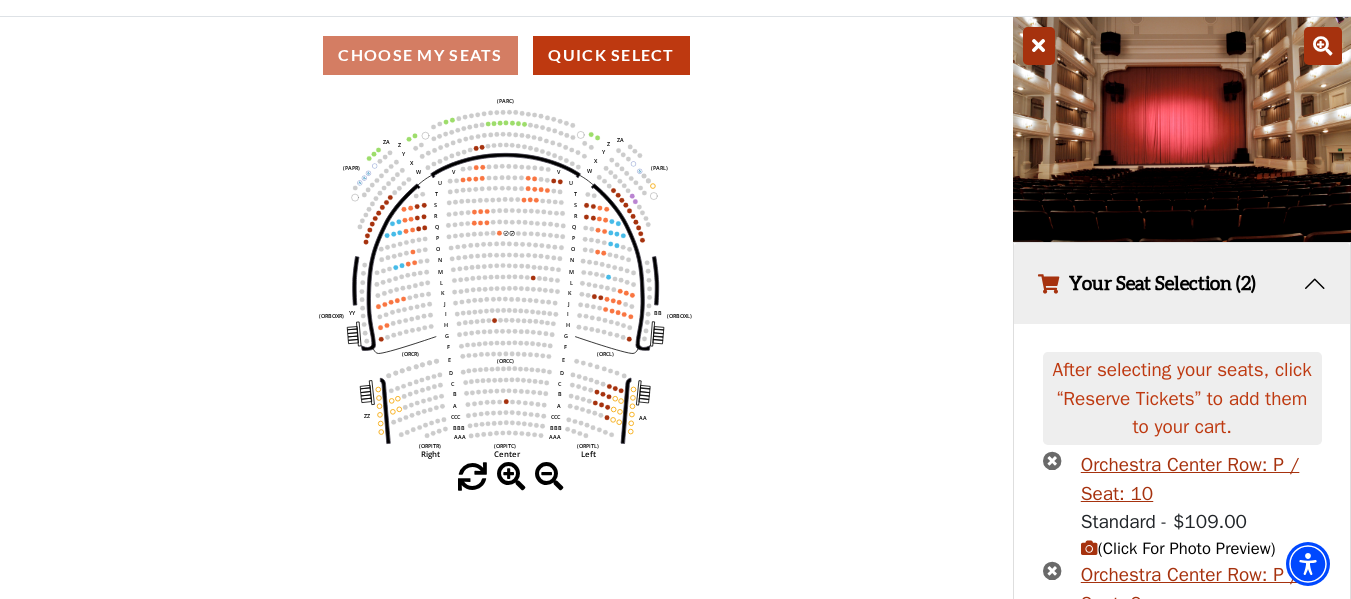 scroll, scrollTop: 354, scrollLeft: 0, axis: vertical 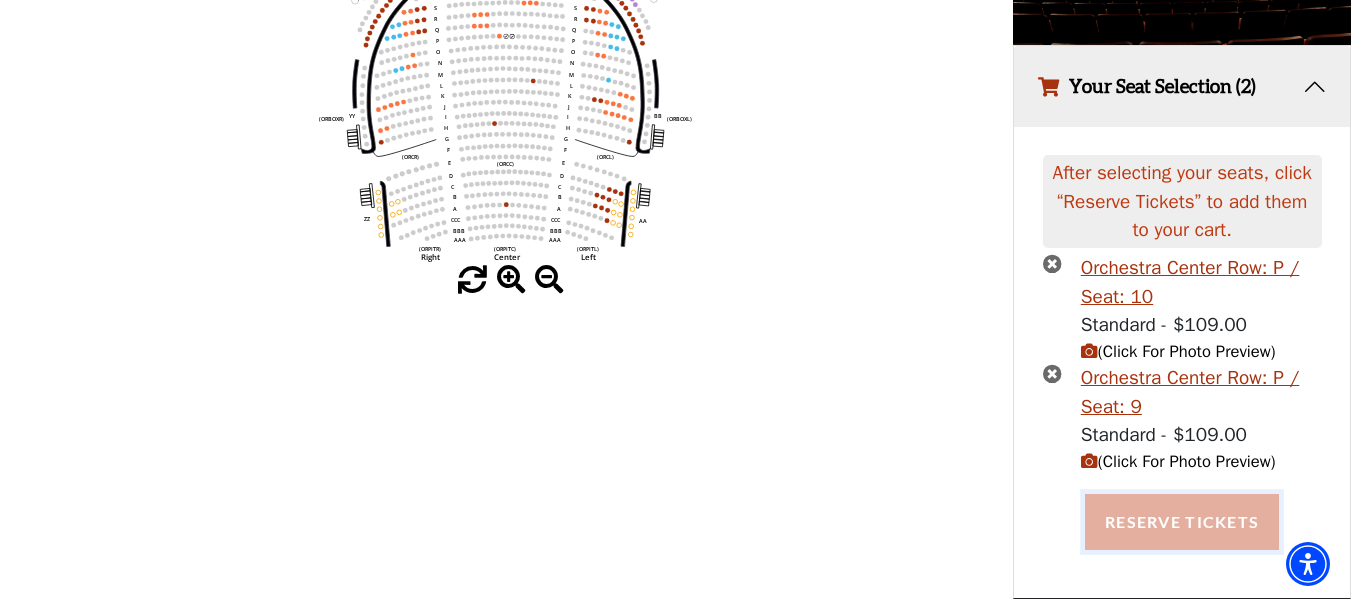 click on "Reserve Tickets" at bounding box center [1182, 522] 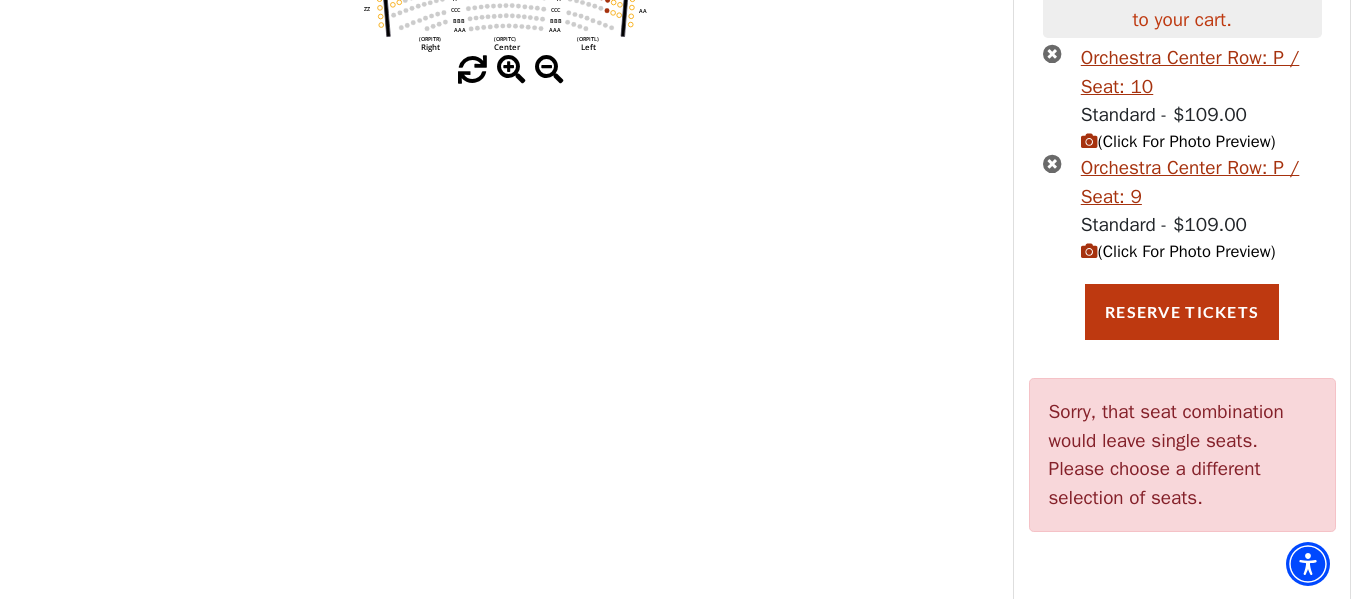 scroll, scrollTop: 565, scrollLeft: 0, axis: vertical 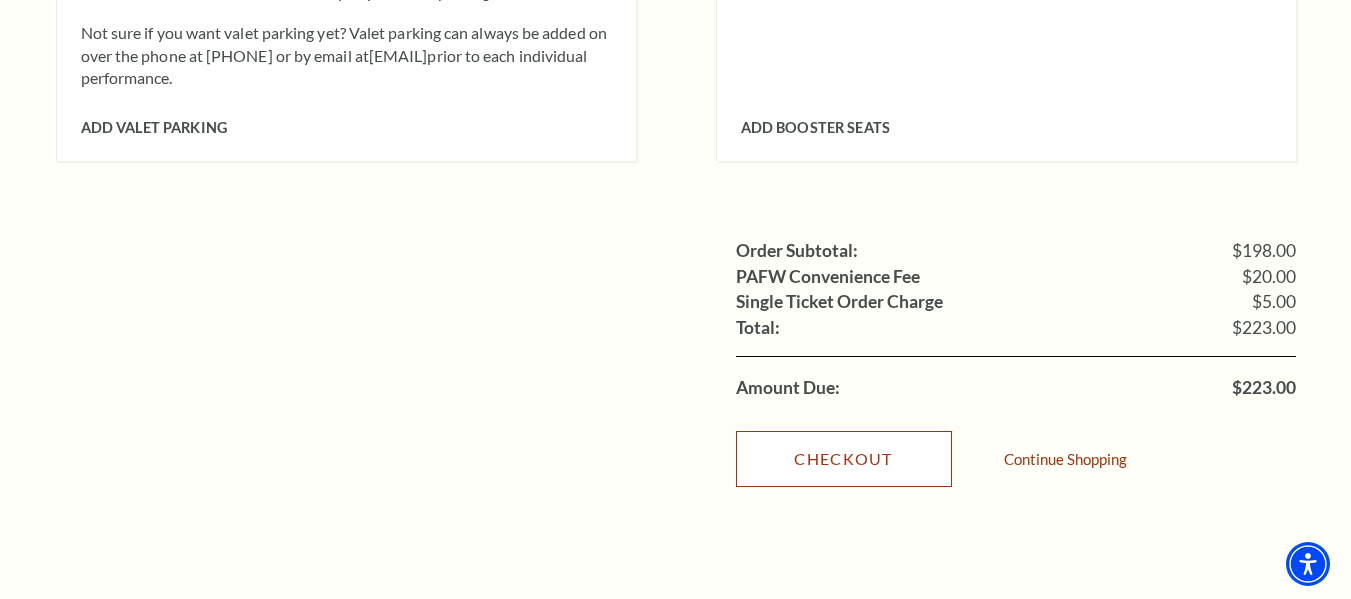 click on "Checkout" at bounding box center [844, 459] 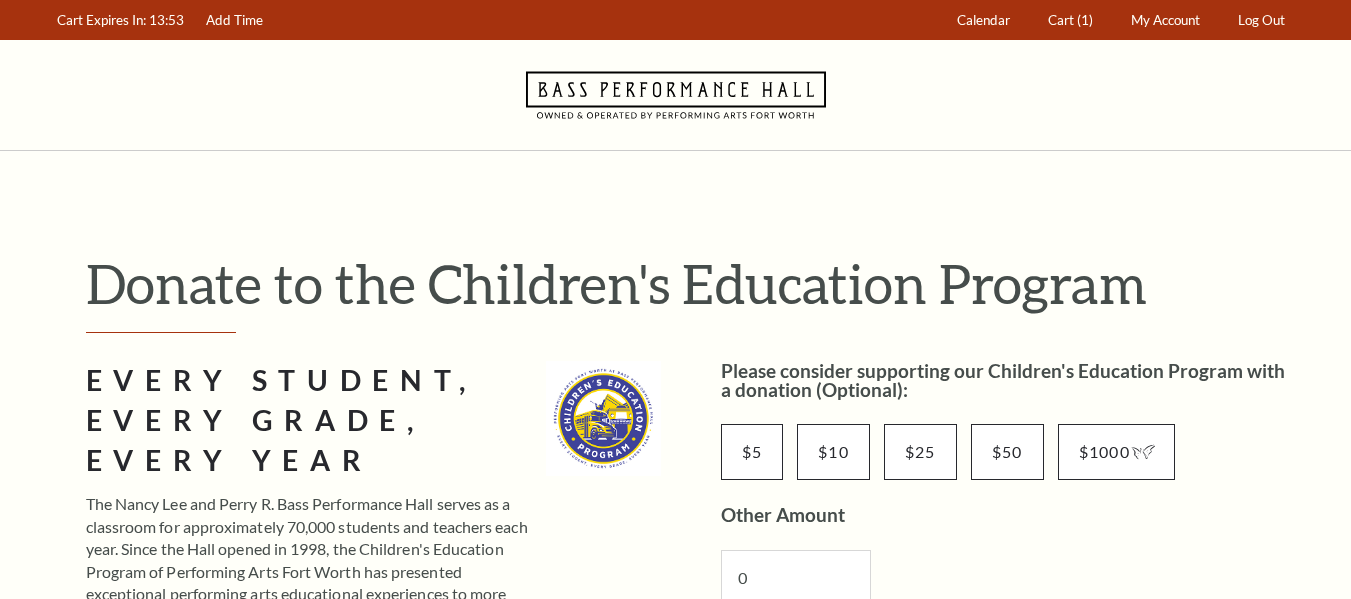 scroll, scrollTop: 0, scrollLeft: 0, axis: both 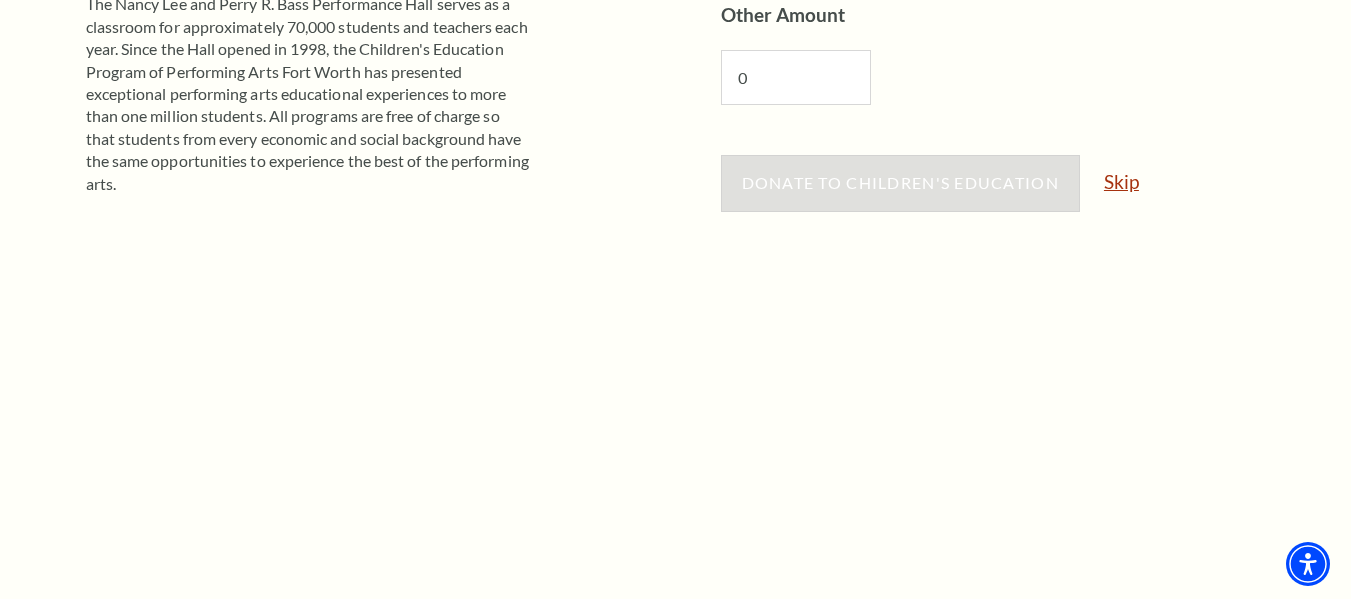 click on "Skip" at bounding box center [1121, 181] 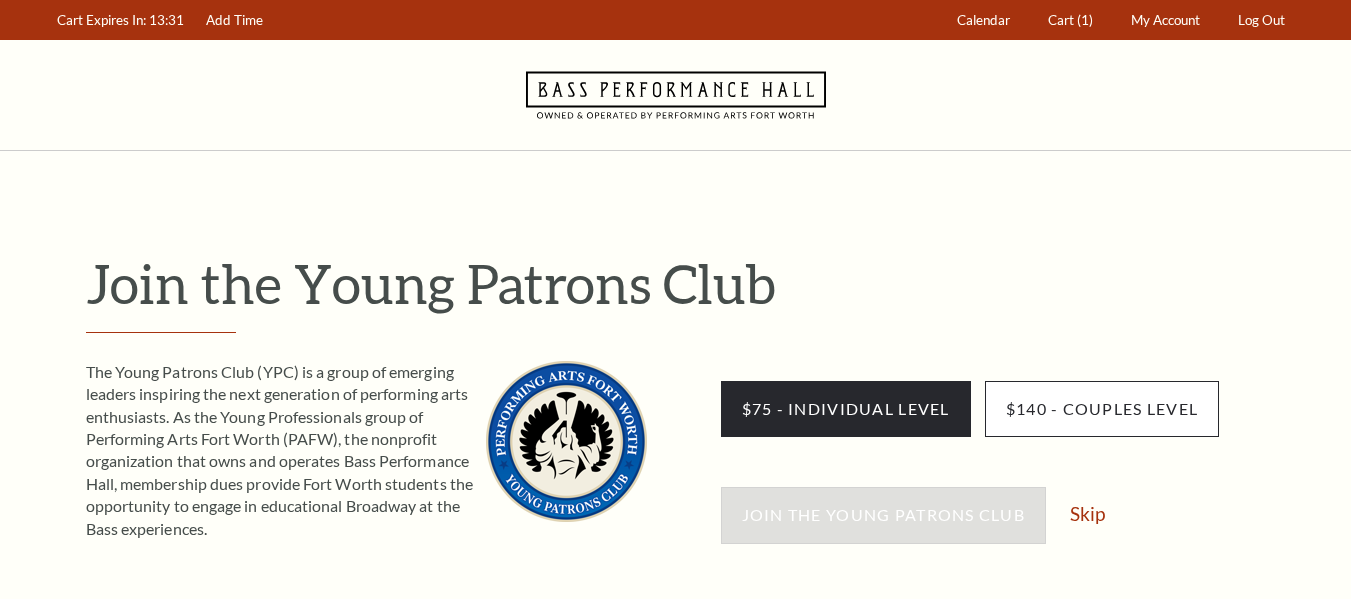 scroll, scrollTop: 0, scrollLeft: 0, axis: both 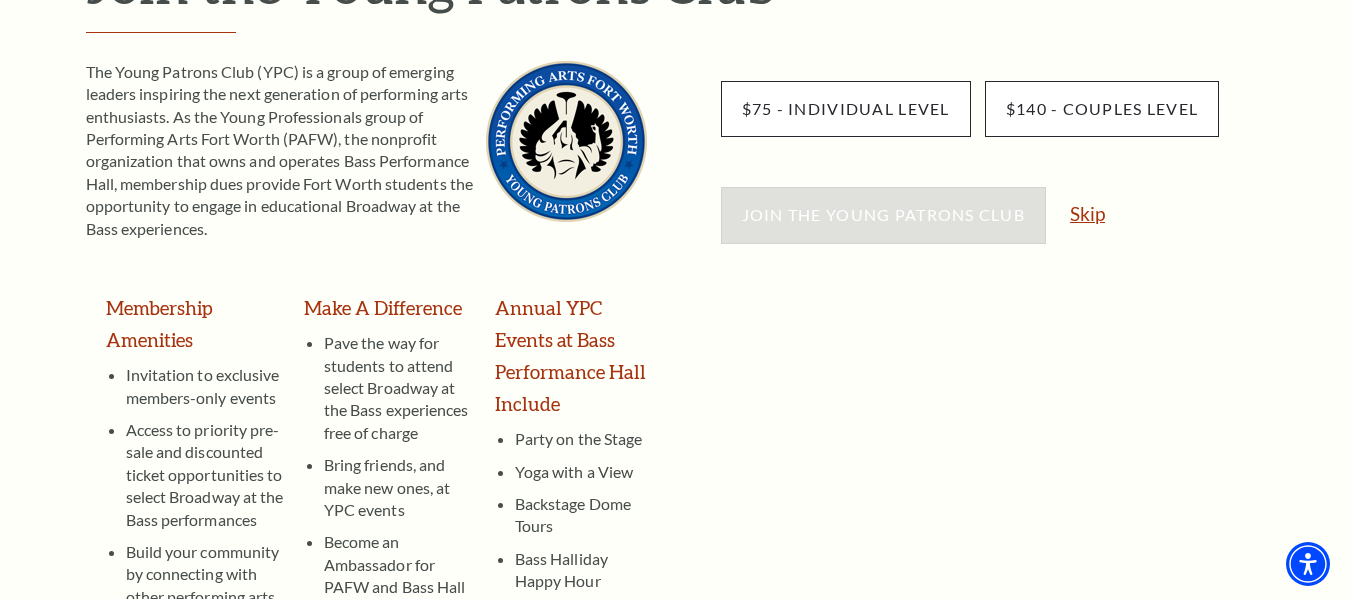 click on "Skip" at bounding box center (1087, 213) 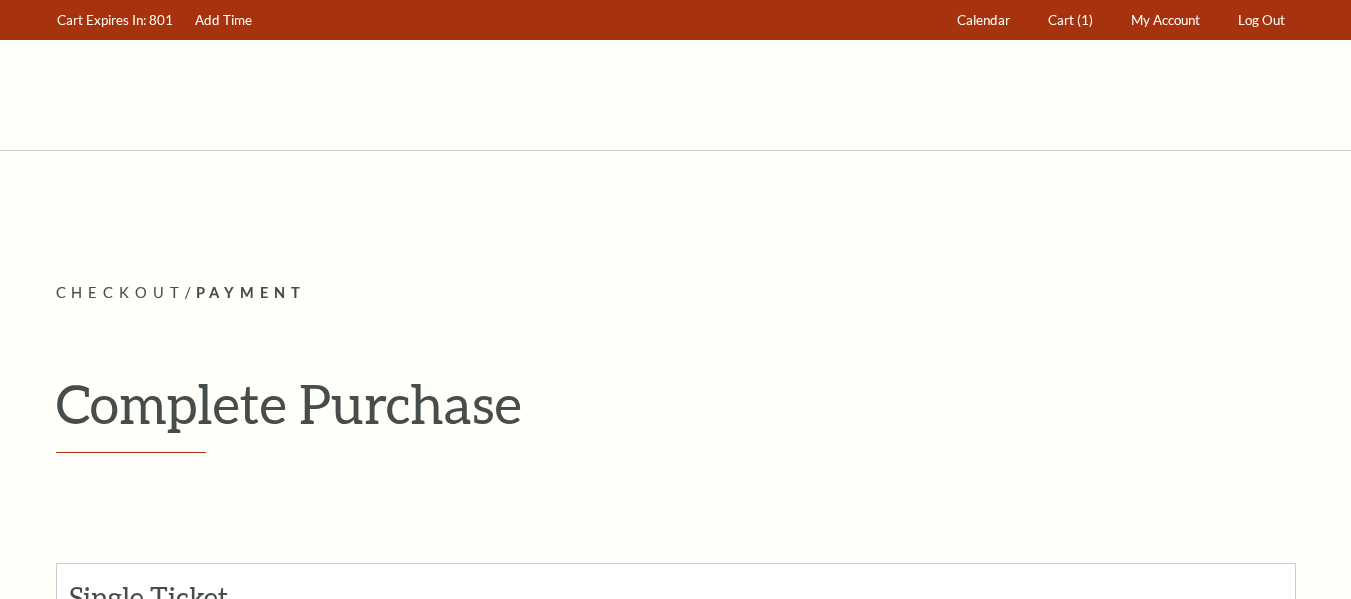 scroll, scrollTop: 0, scrollLeft: 0, axis: both 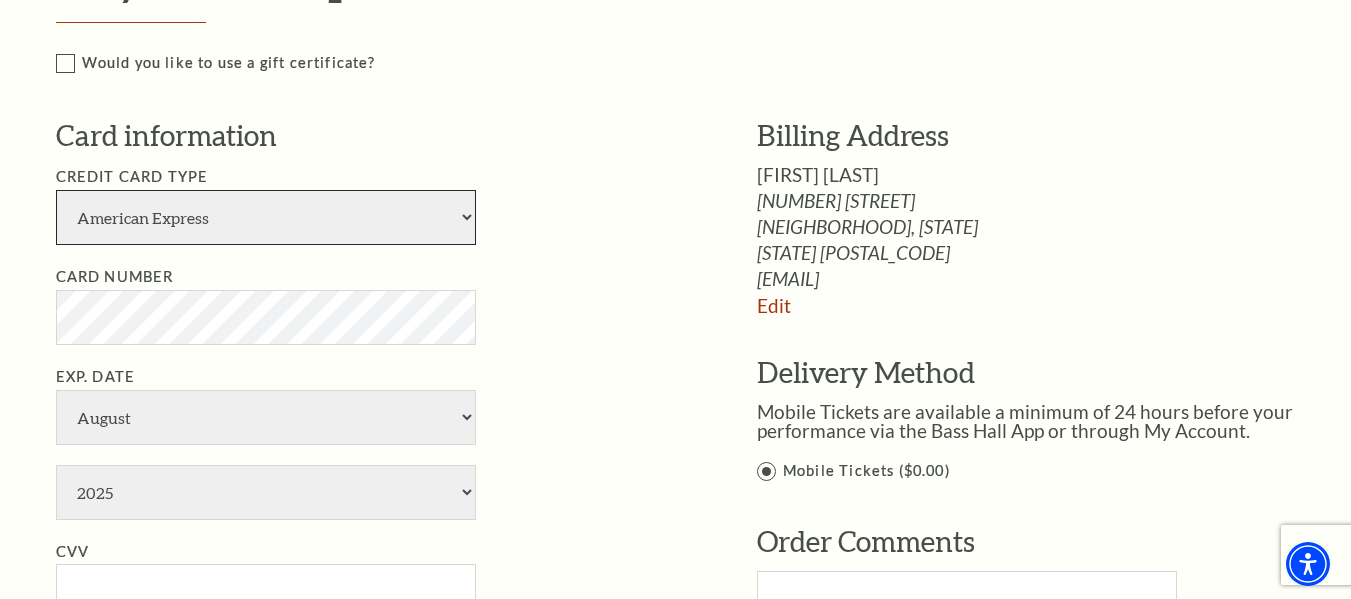 click on "American Express
Visa
Master Card
Discover" at bounding box center (266, 217) 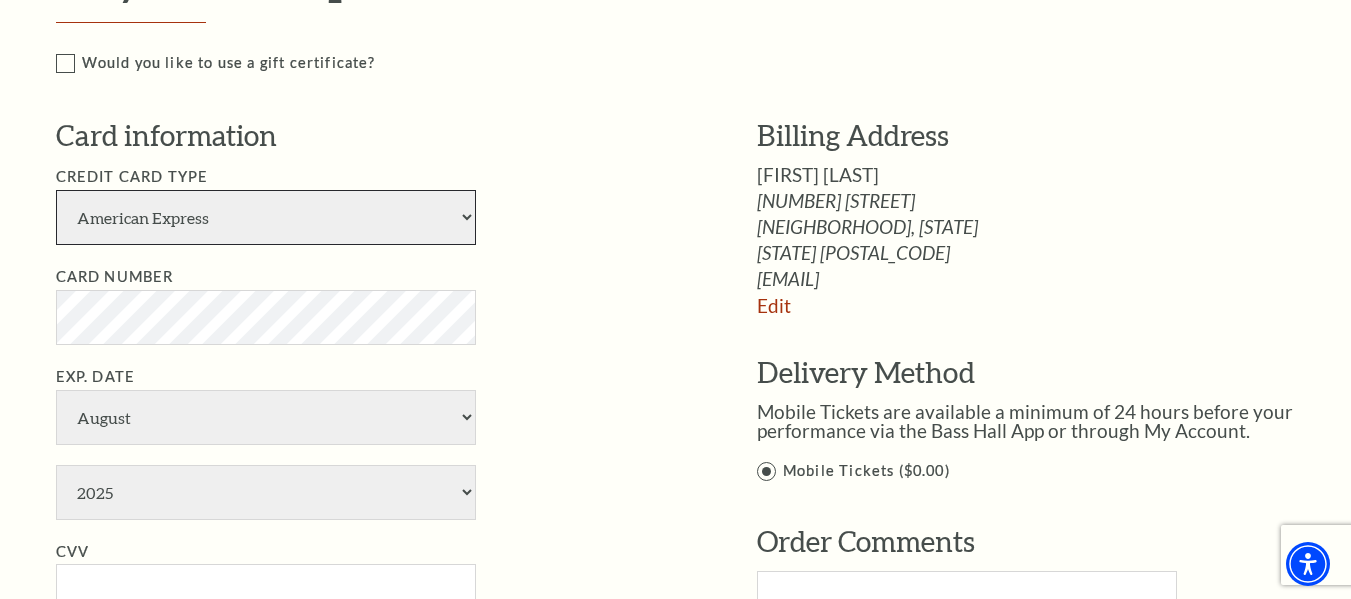 select on "25" 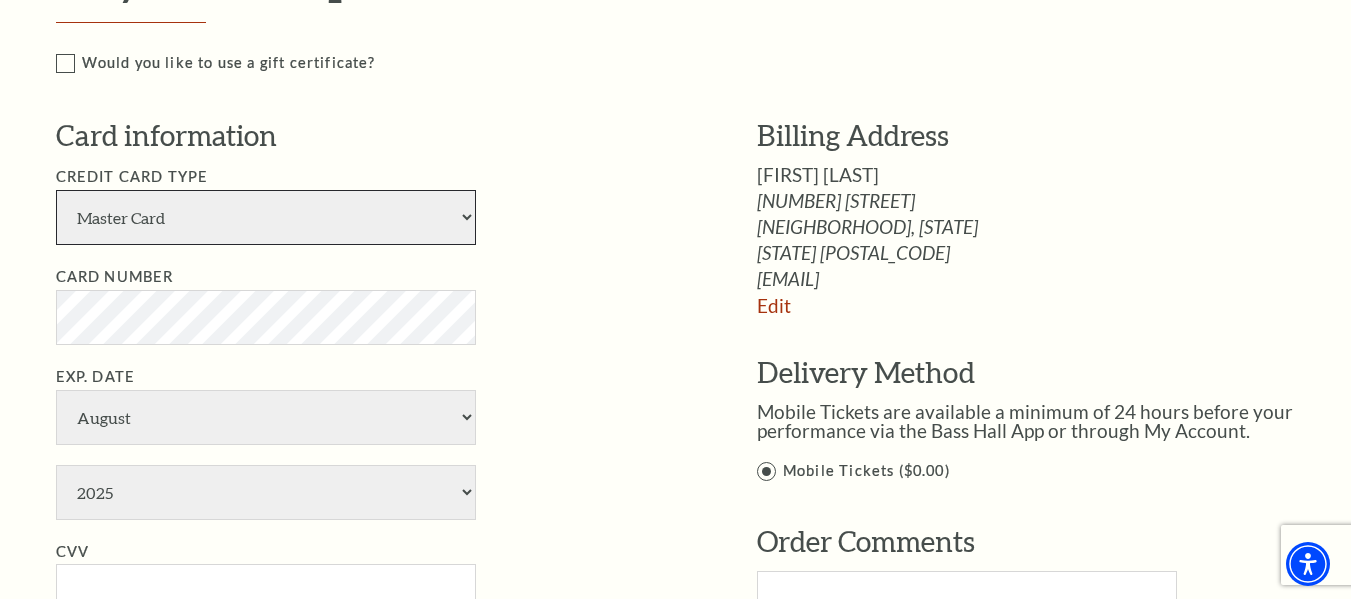 click on "American Express
Visa
Master Card
Discover" at bounding box center [266, 217] 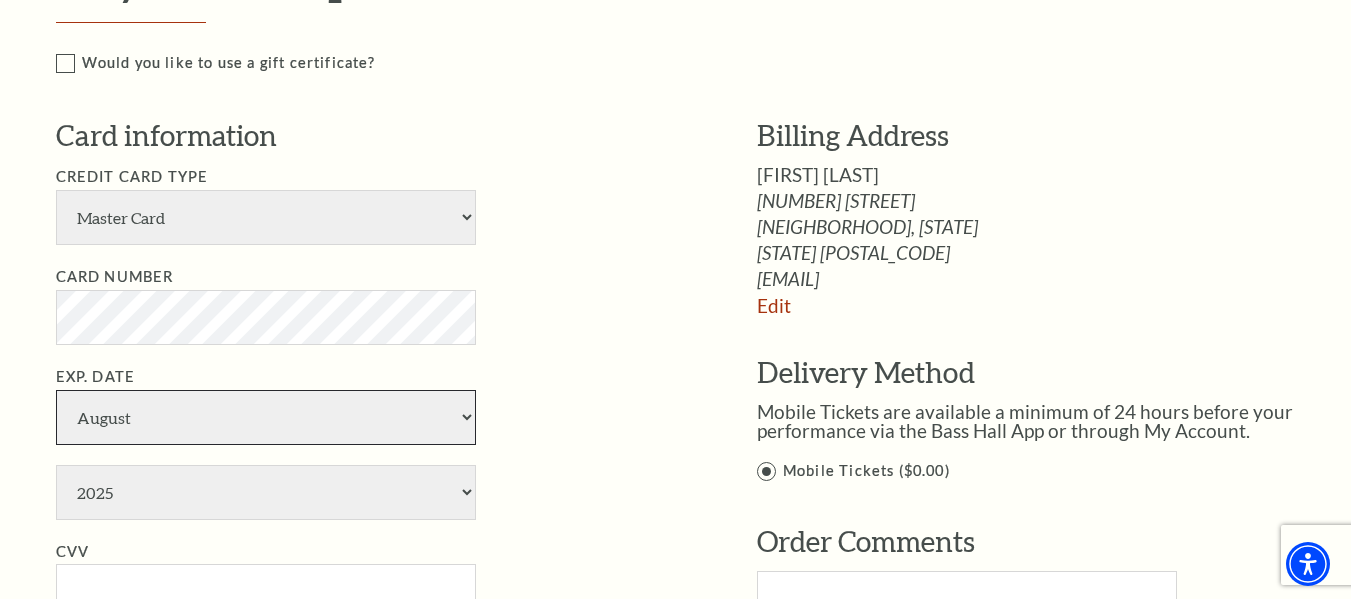 click on "January
February
March
April
May
June
July
August
September
October
November
December" at bounding box center [266, 417] 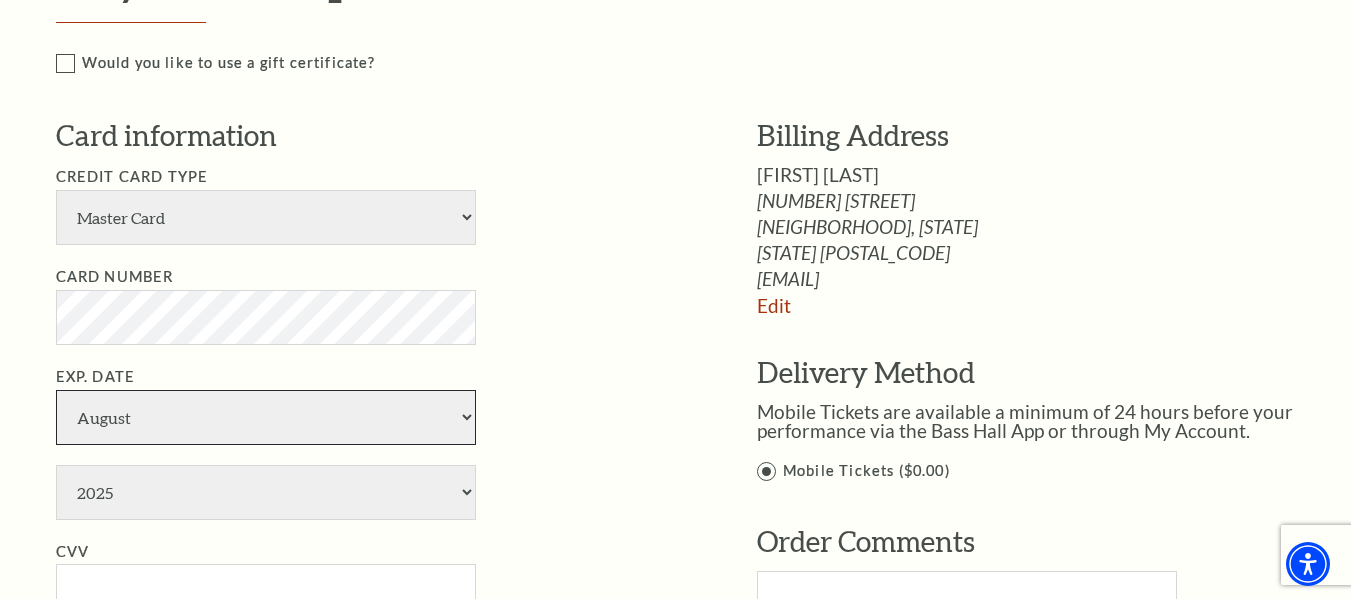 select on "12" 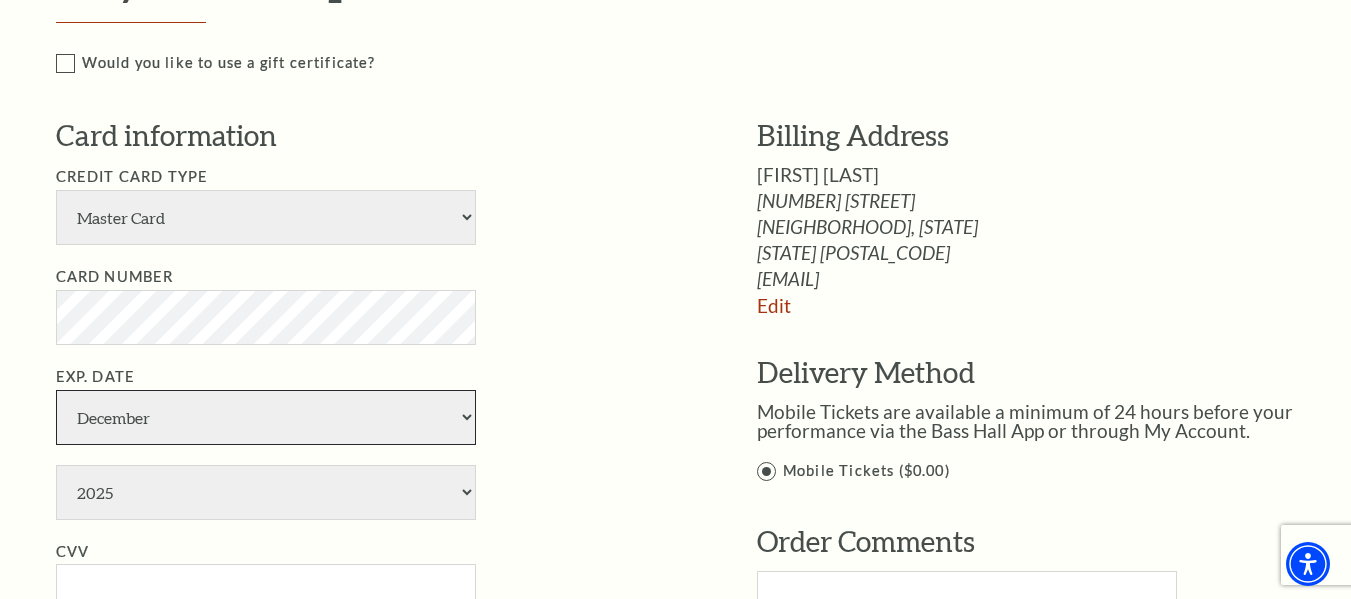 click on "January
February
March
April
May
June
July
August
September
October
November
December" at bounding box center [266, 417] 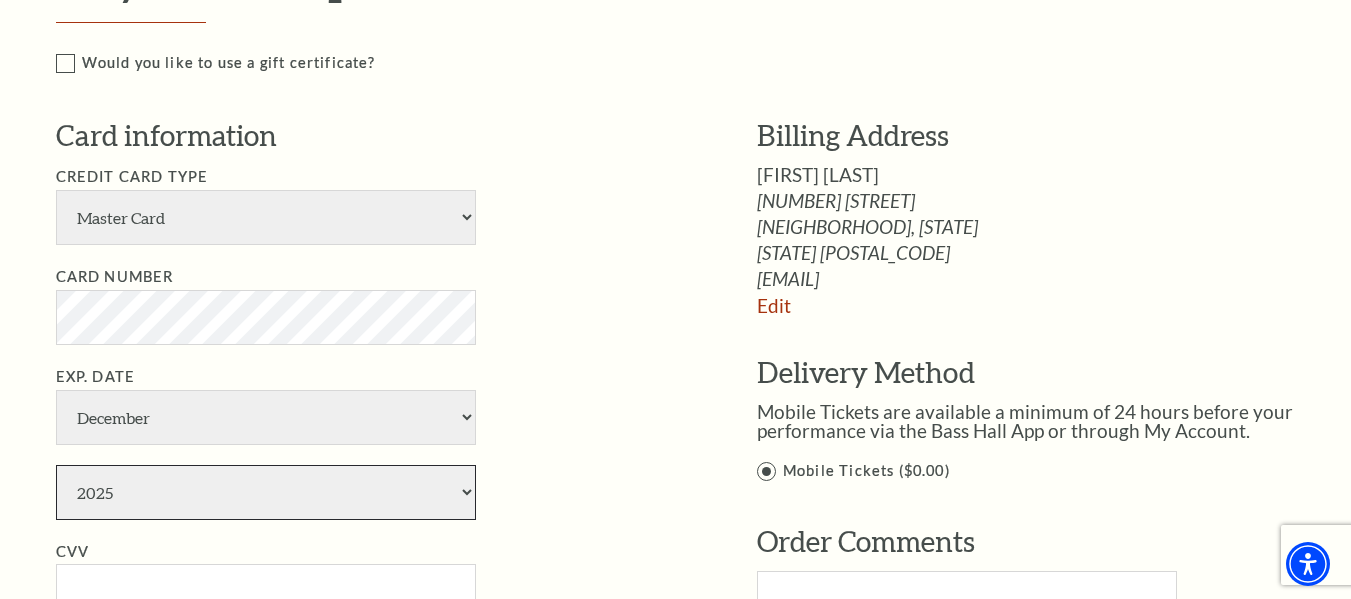 click on "2025
2026
2027
2028
2029
2030
2031
2032
2033
2034" at bounding box center (266, 492) 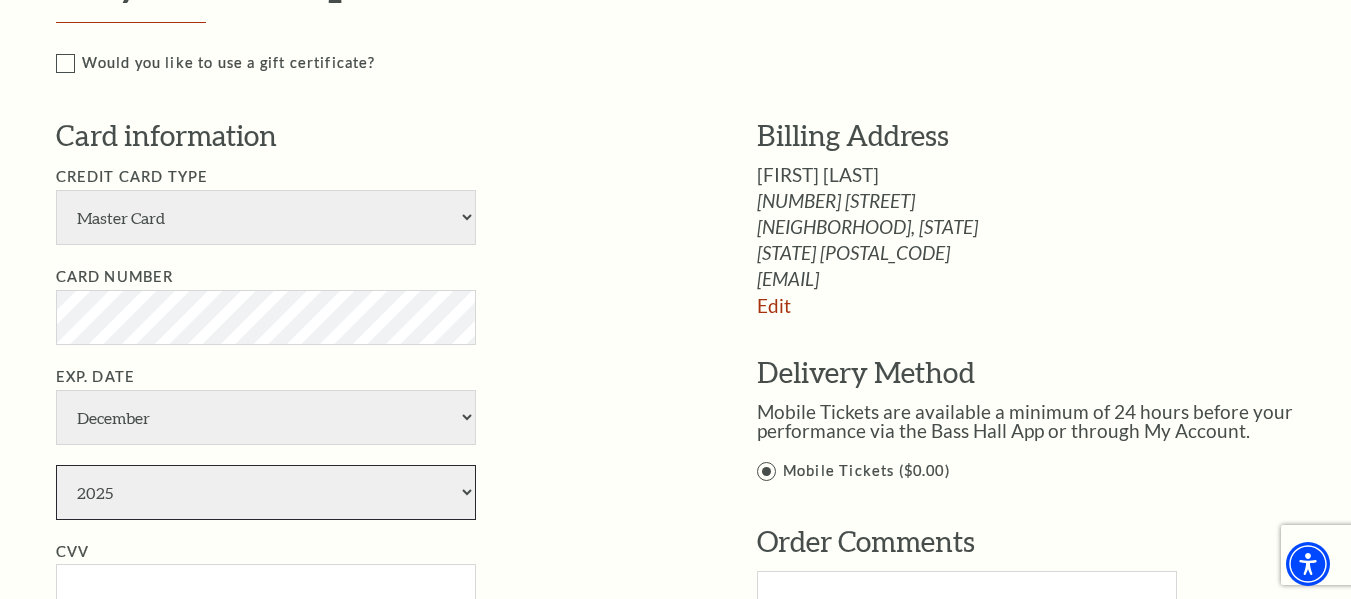 select on "2026" 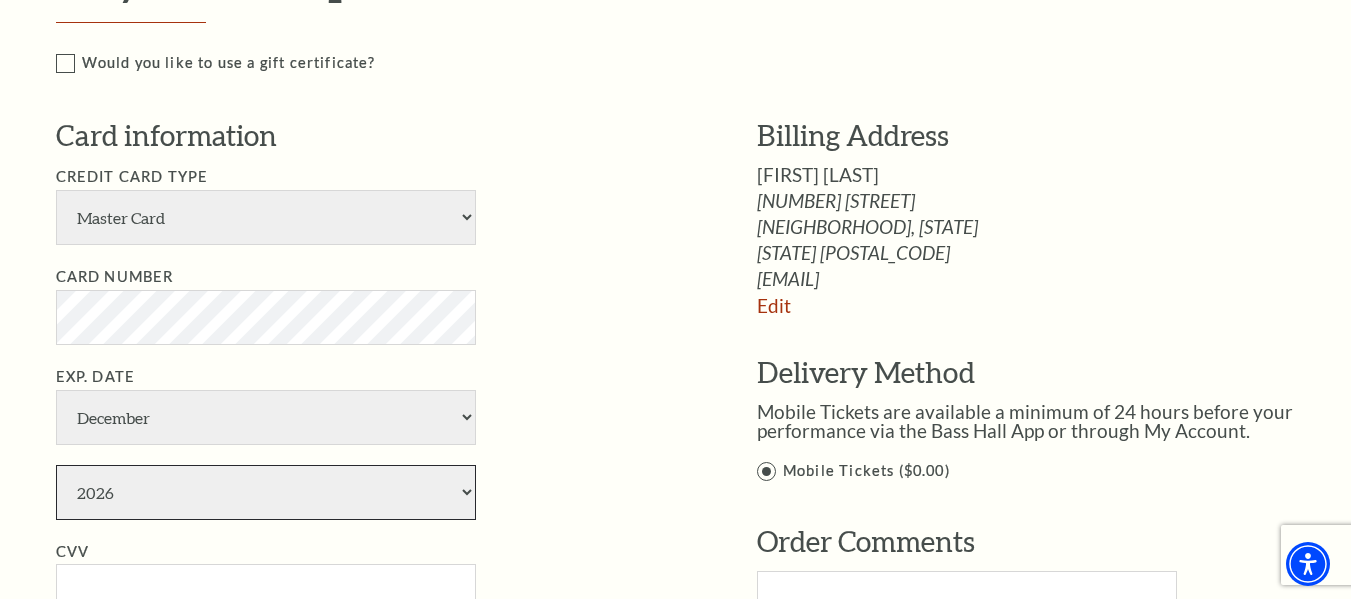 click on "2025
2026
2027
2028
2029
2030
2031
2032
2033
2034" at bounding box center (266, 492) 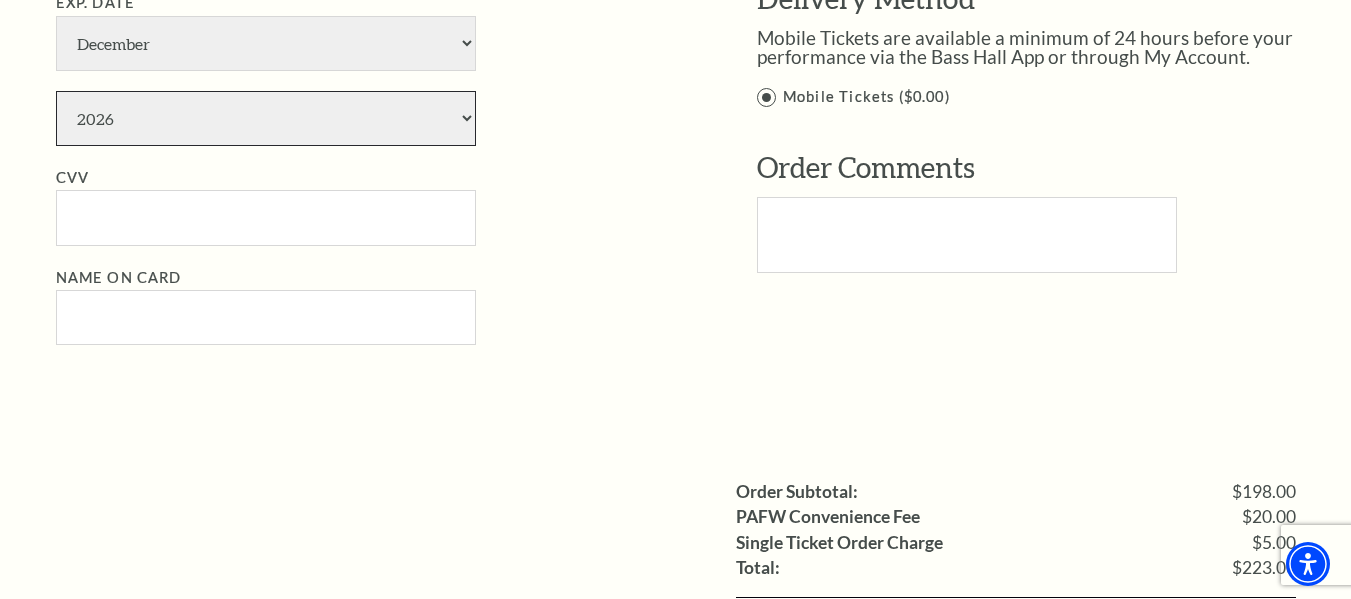 scroll, scrollTop: 1400, scrollLeft: 0, axis: vertical 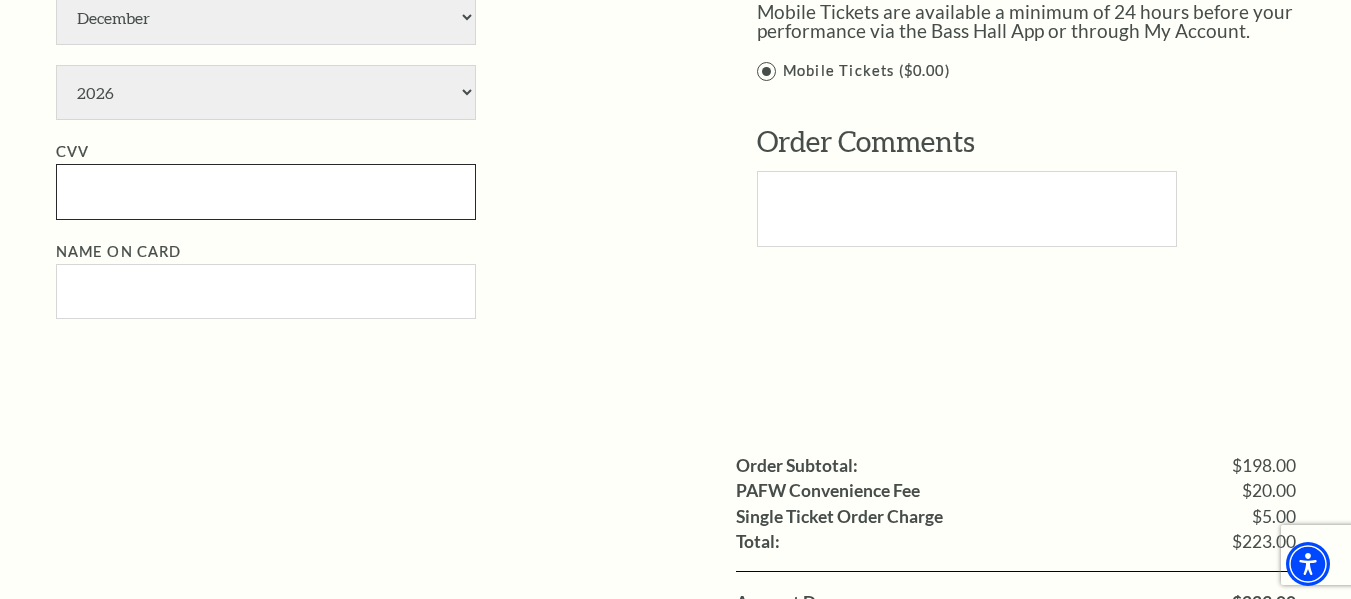 click on "CVV" at bounding box center (266, 191) 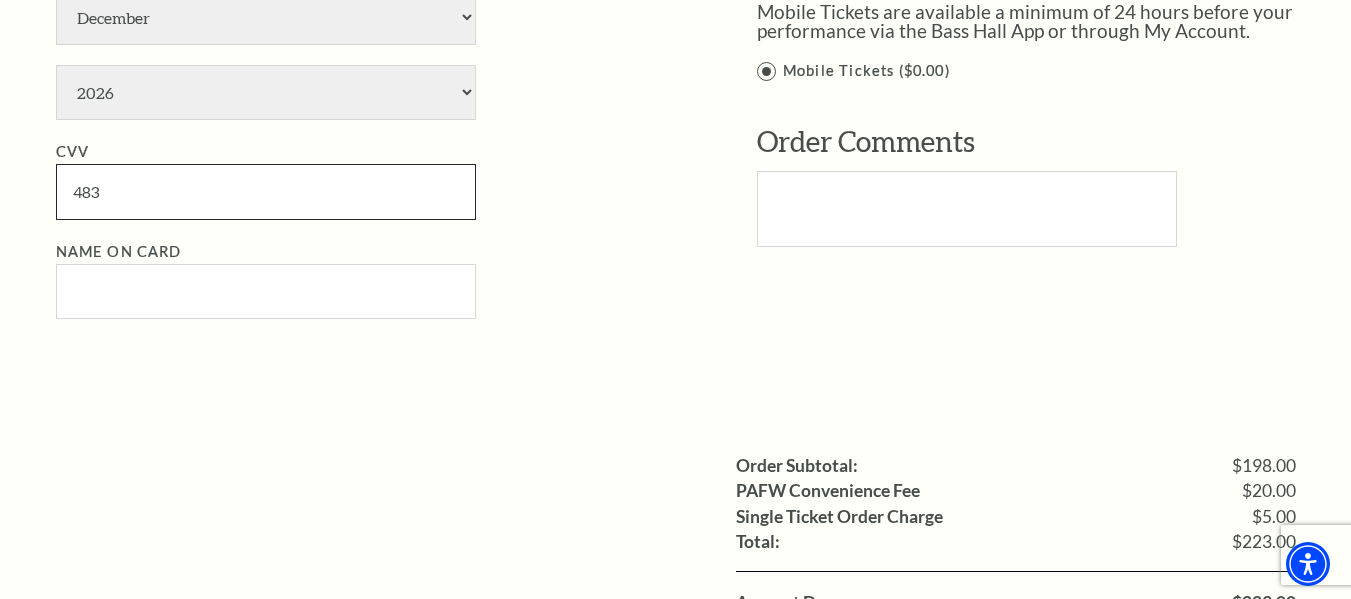 type on "483" 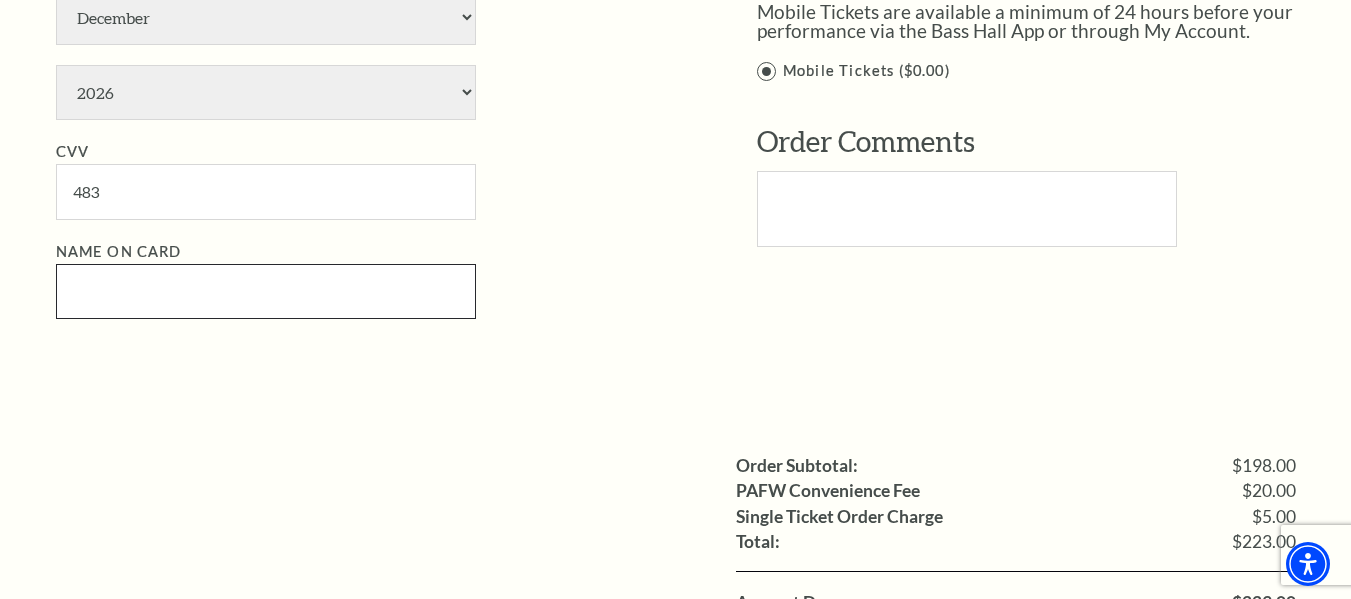 click on "Name on Card" at bounding box center [266, 291] 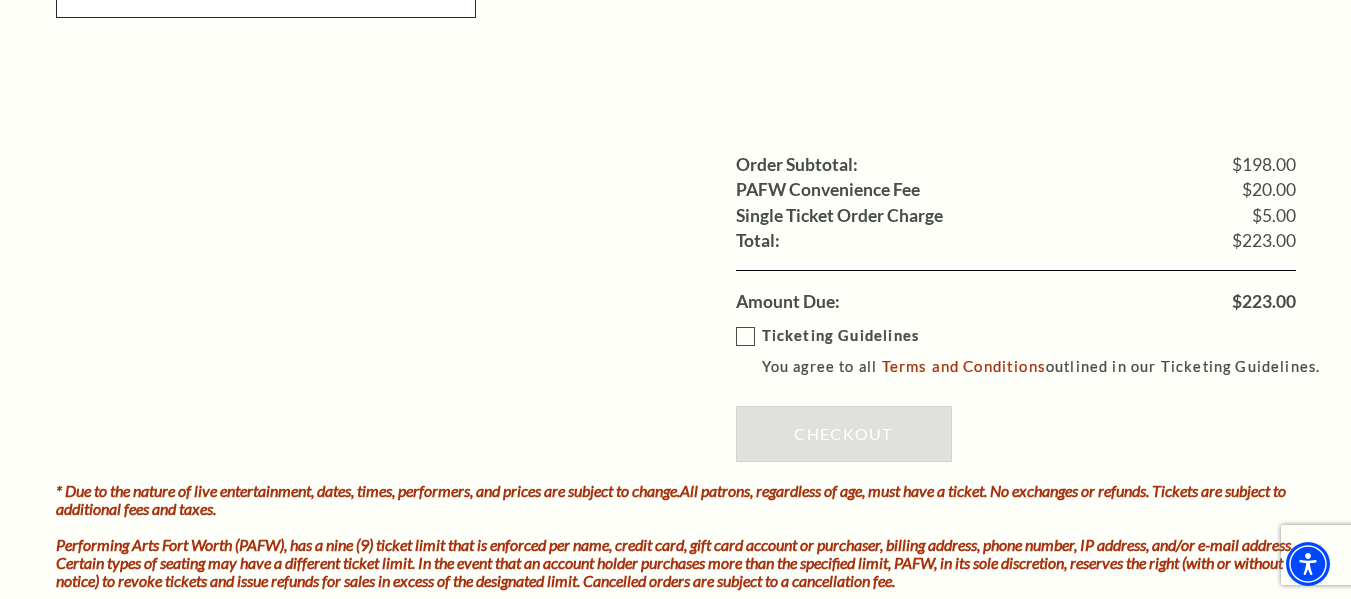 scroll, scrollTop: 1700, scrollLeft: 0, axis: vertical 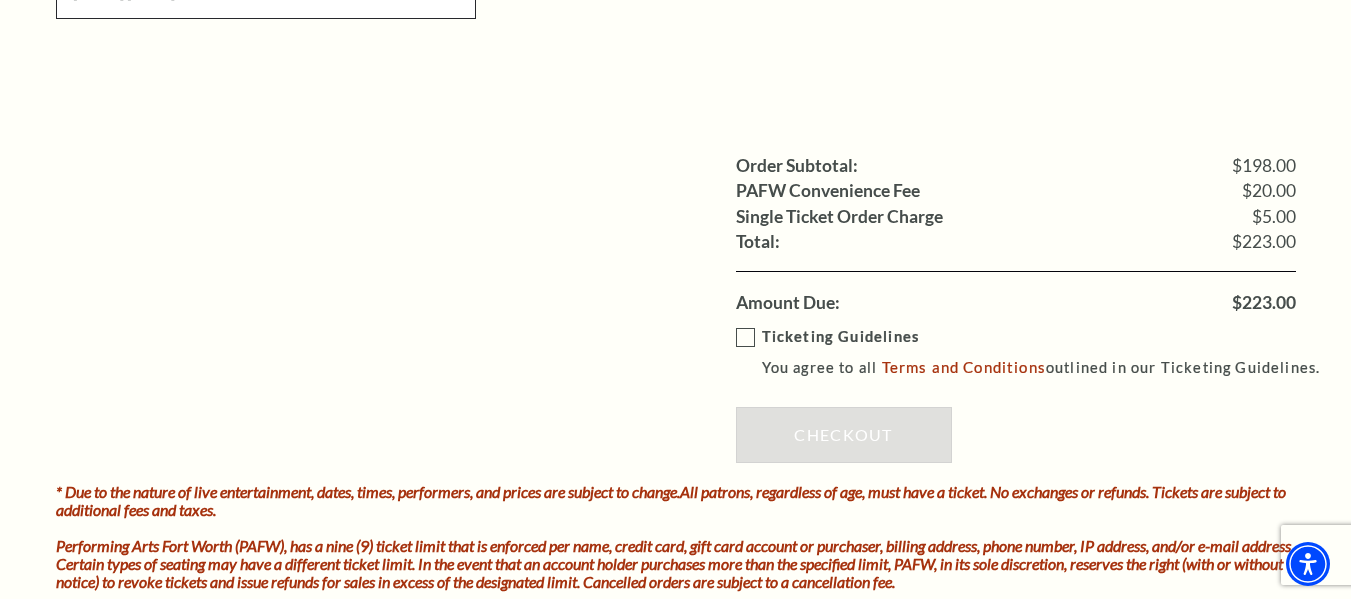 type on "Galilea Falcon" 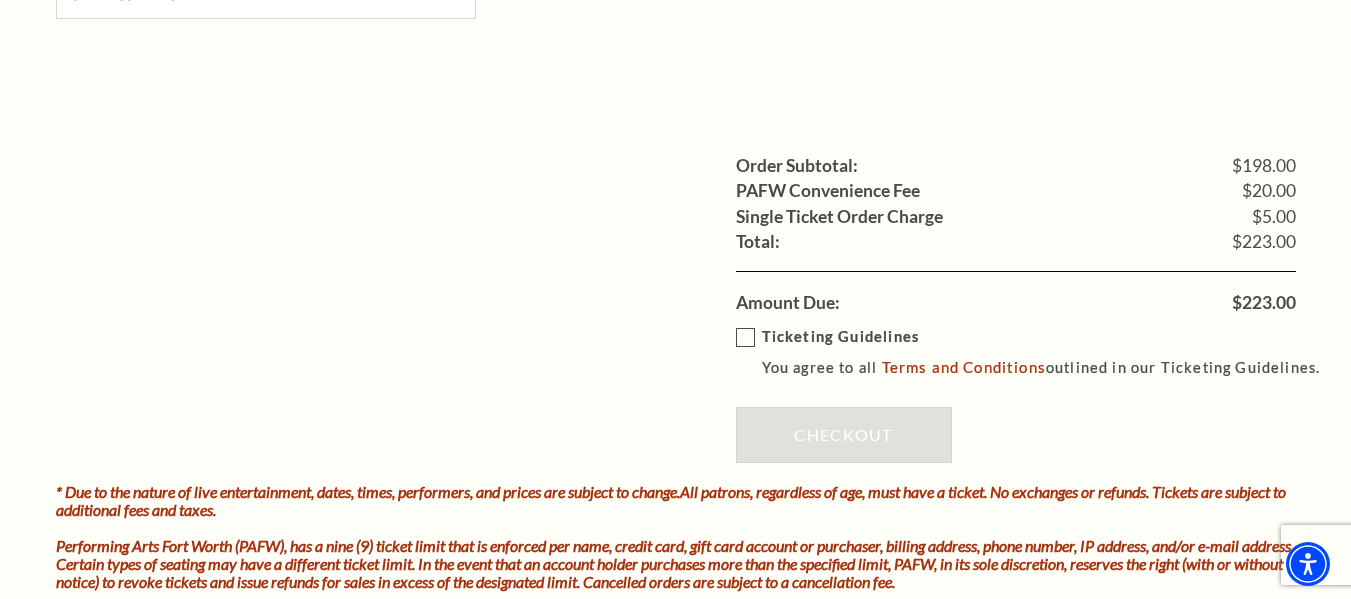 drag, startPoint x: 751, startPoint y: 338, endPoint x: 1123, endPoint y: 378, distance: 374.14435 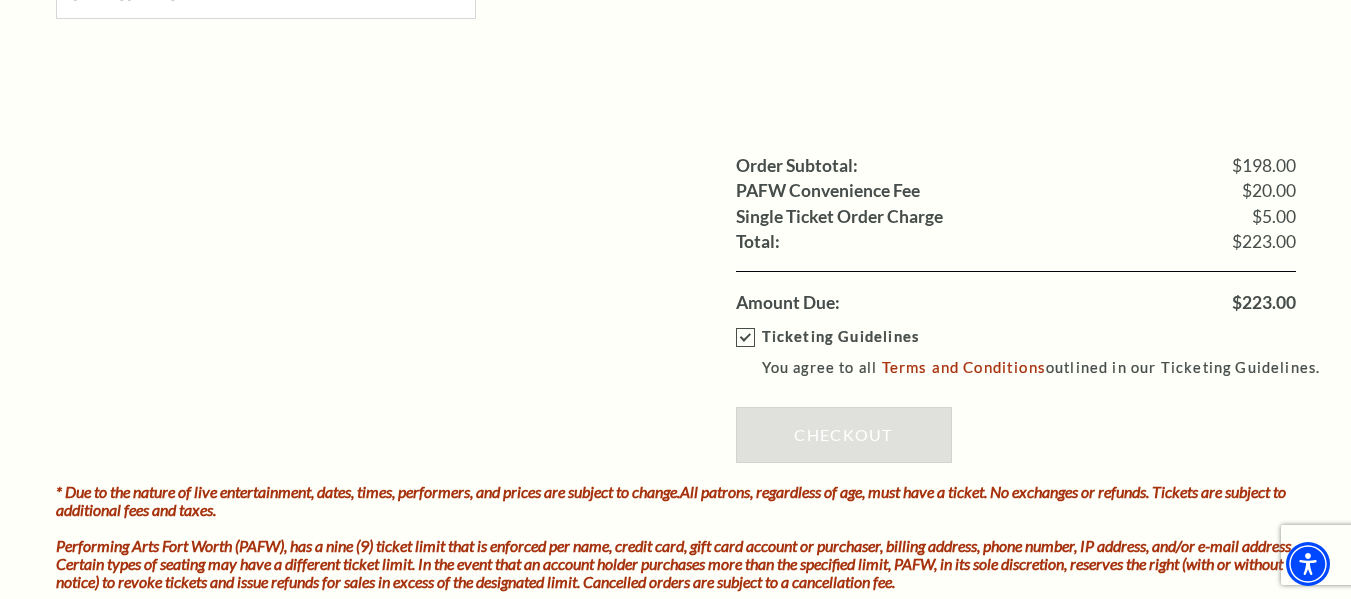 click on "Ticketing Guidelines
You agree to all   Terms and Conditions  outlined in our Ticketing Guidelines." at bounding box center (1037, 352) 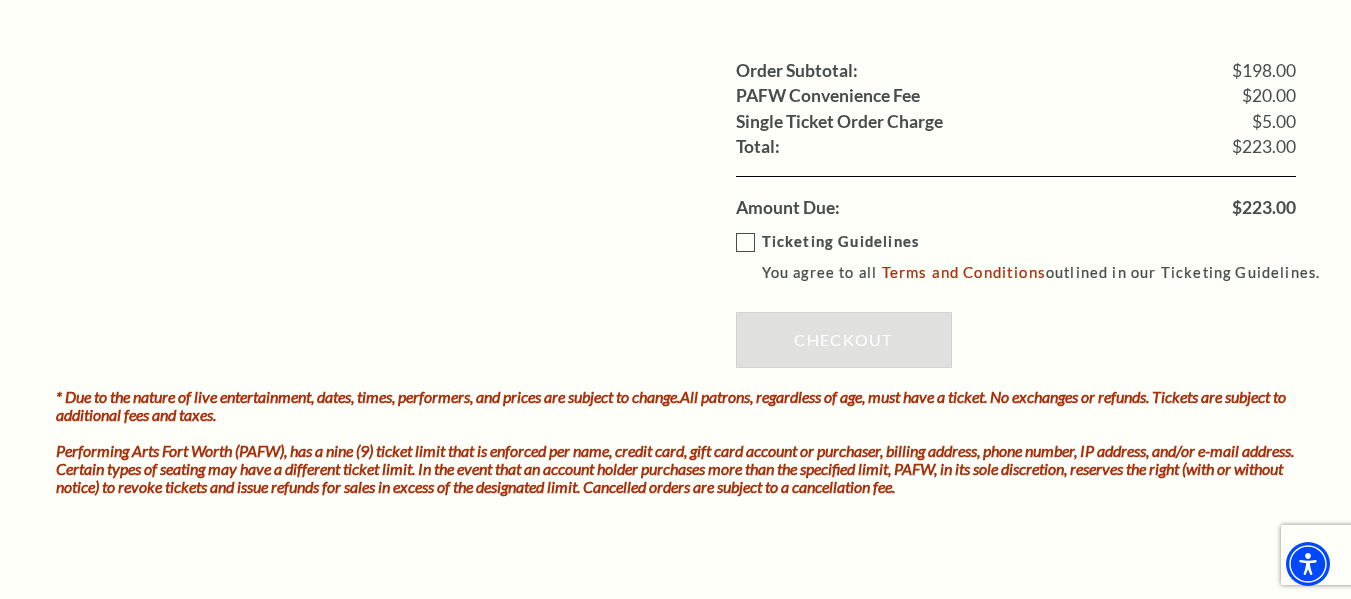 scroll, scrollTop: 1800, scrollLeft: 0, axis: vertical 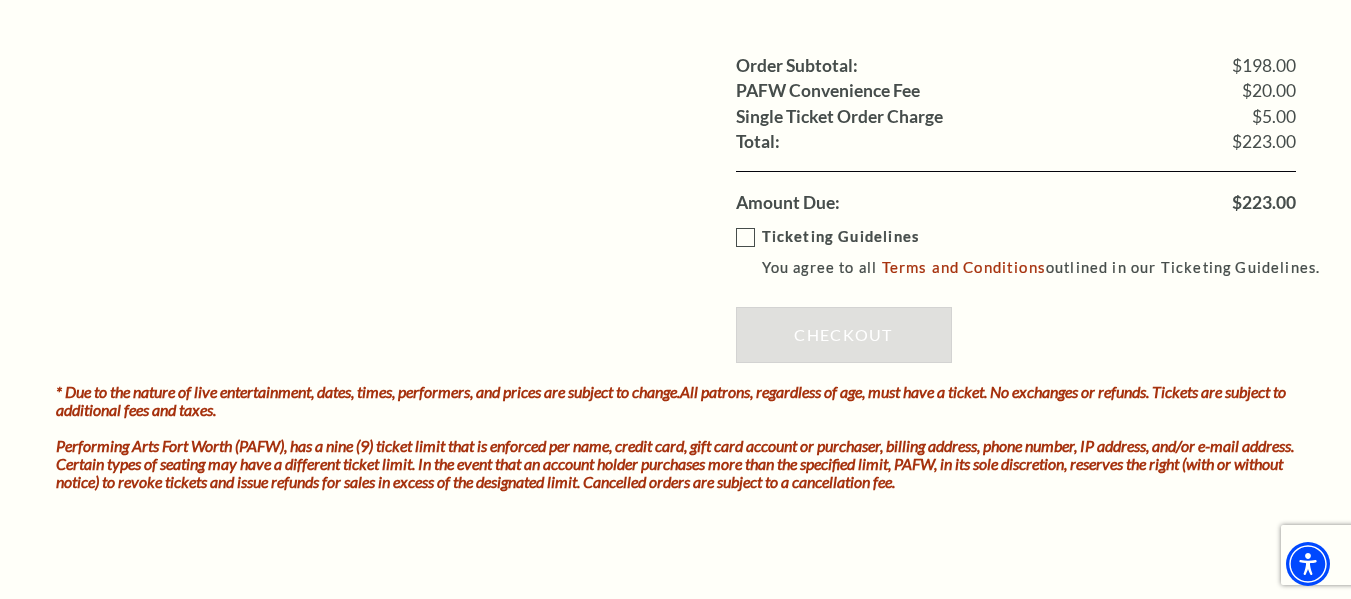 click on "Ticketing Guidelines
You agree to all   Terms and Conditions  outlined in our Ticketing Guidelines." at bounding box center [1037, 252] 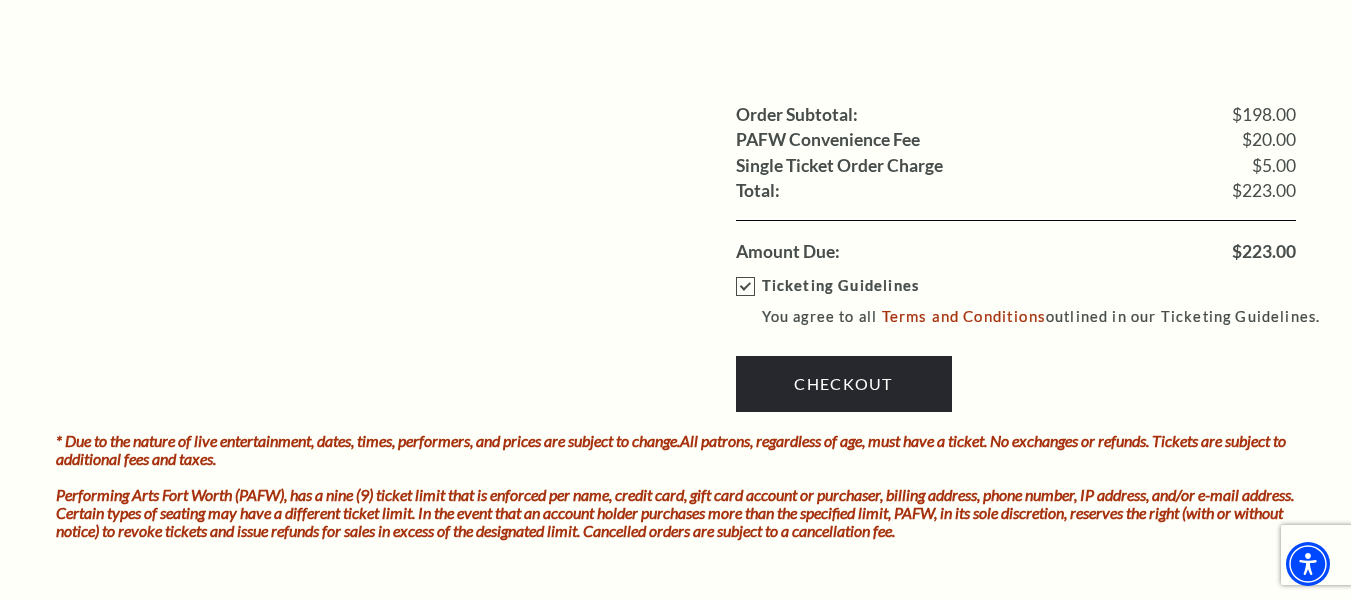scroll, scrollTop: 1716, scrollLeft: 0, axis: vertical 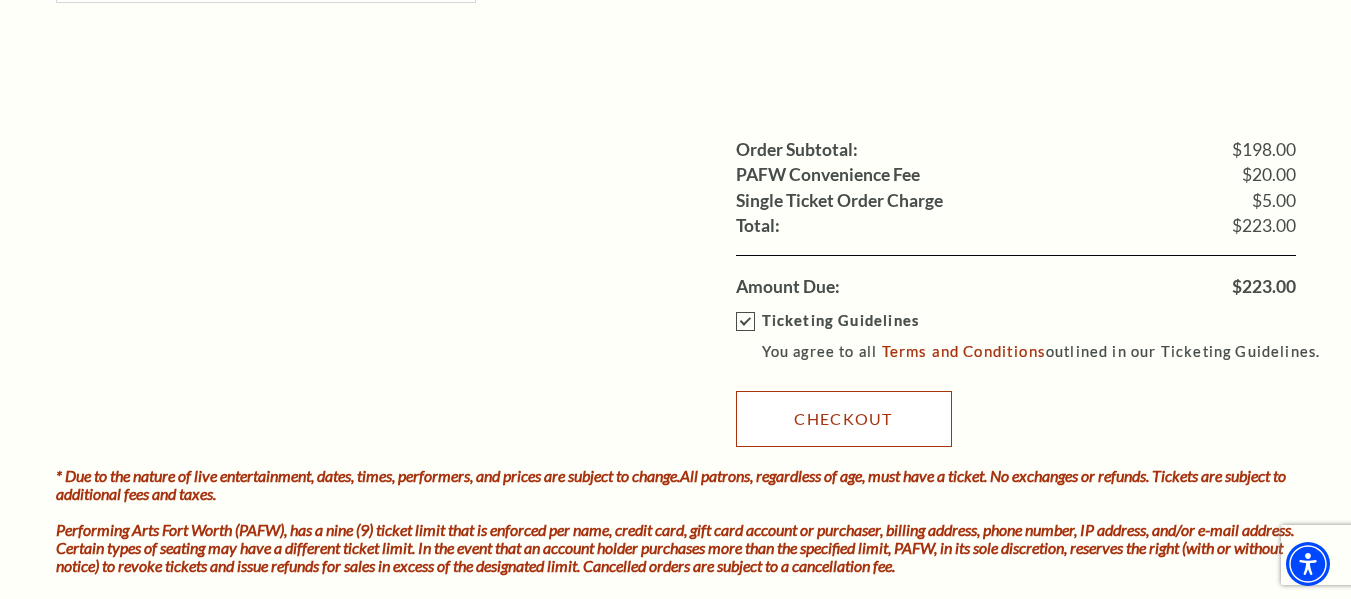 click on "Checkout" at bounding box center [844, 419] 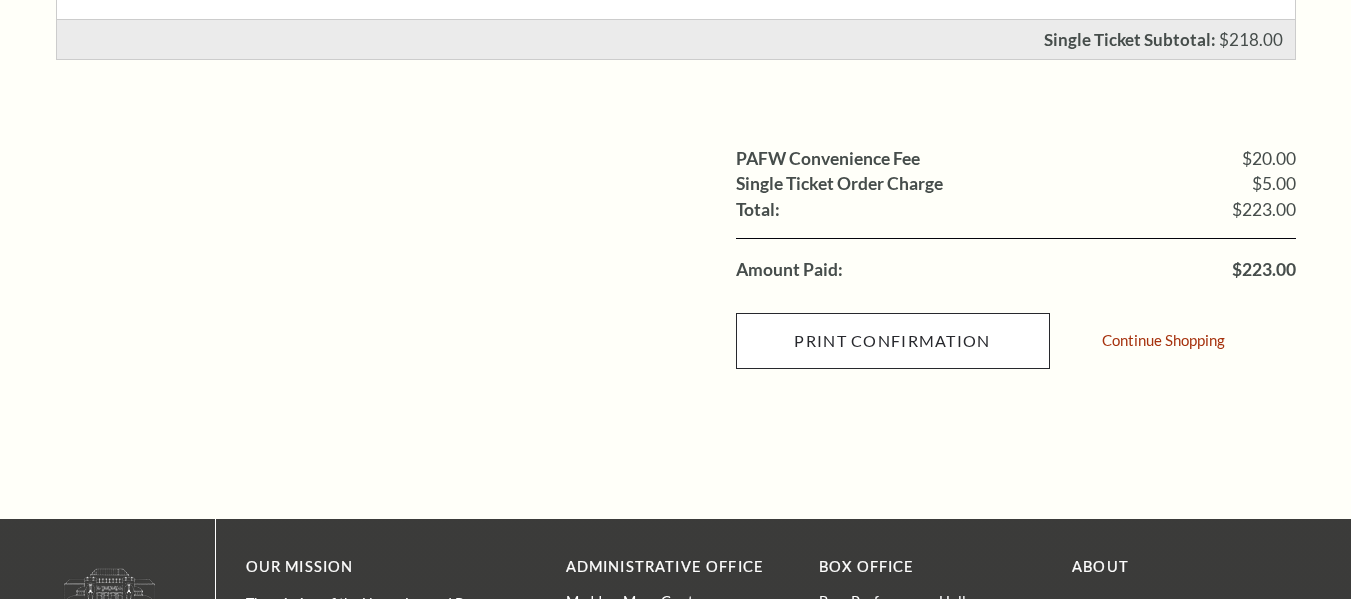 scroll, scrollTop: 700, scrollLeft: 0, axis: vertical 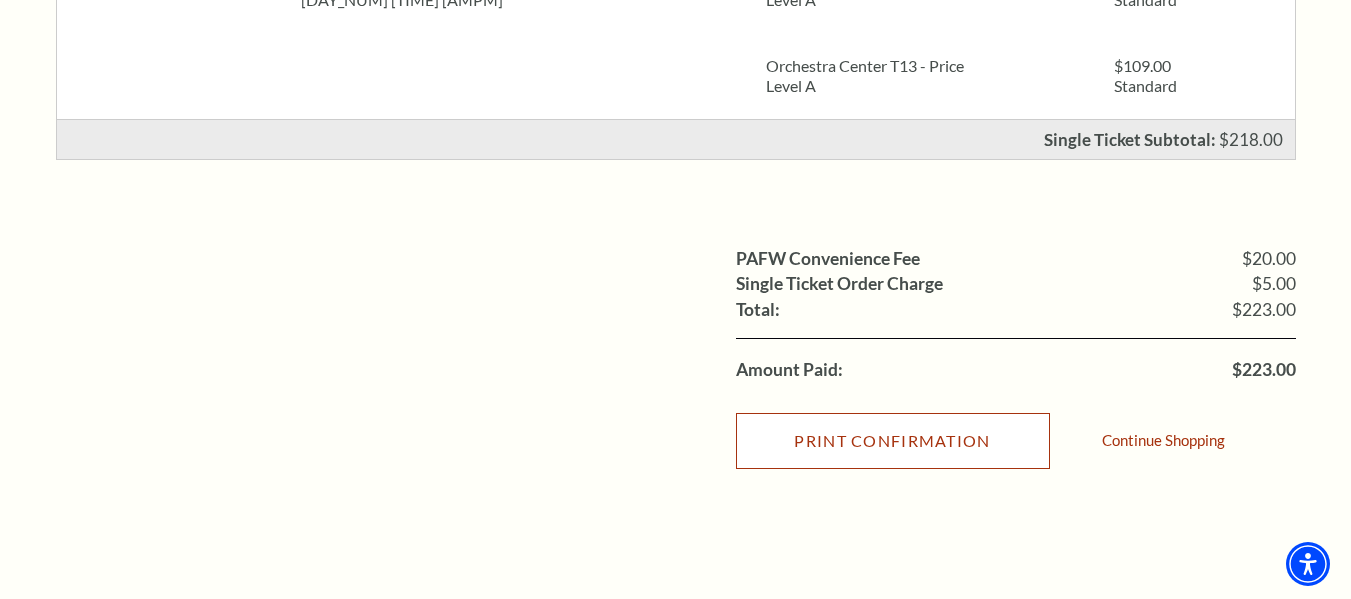 click on "Print Confirmation" at bounding box center [893, 441] 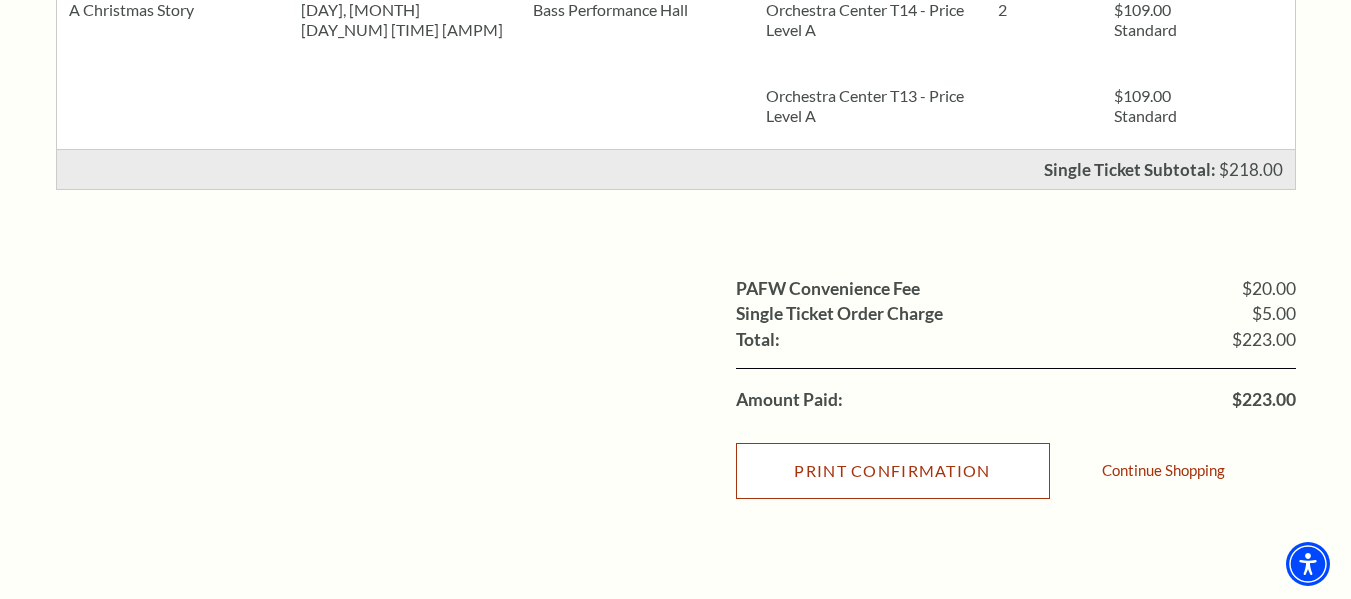 scroll, scrollTop: 600, scrollLeft: 0, axis: vertical 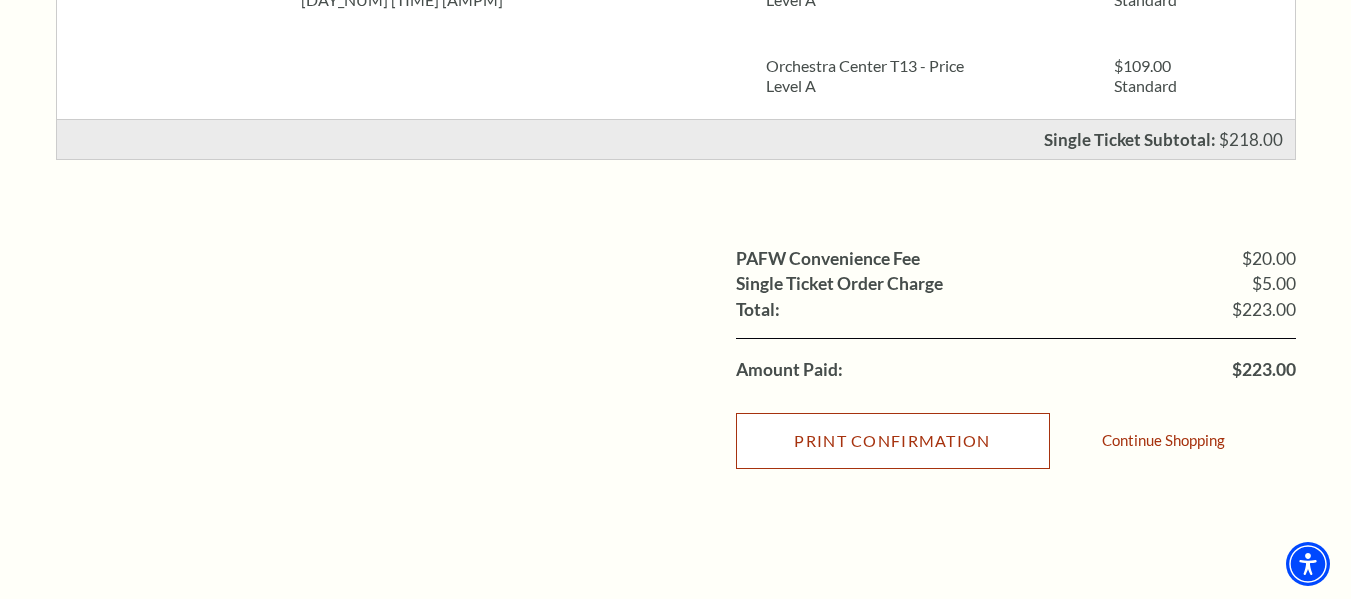 click on "Print Confirmation" at bounding box center (893, 441) 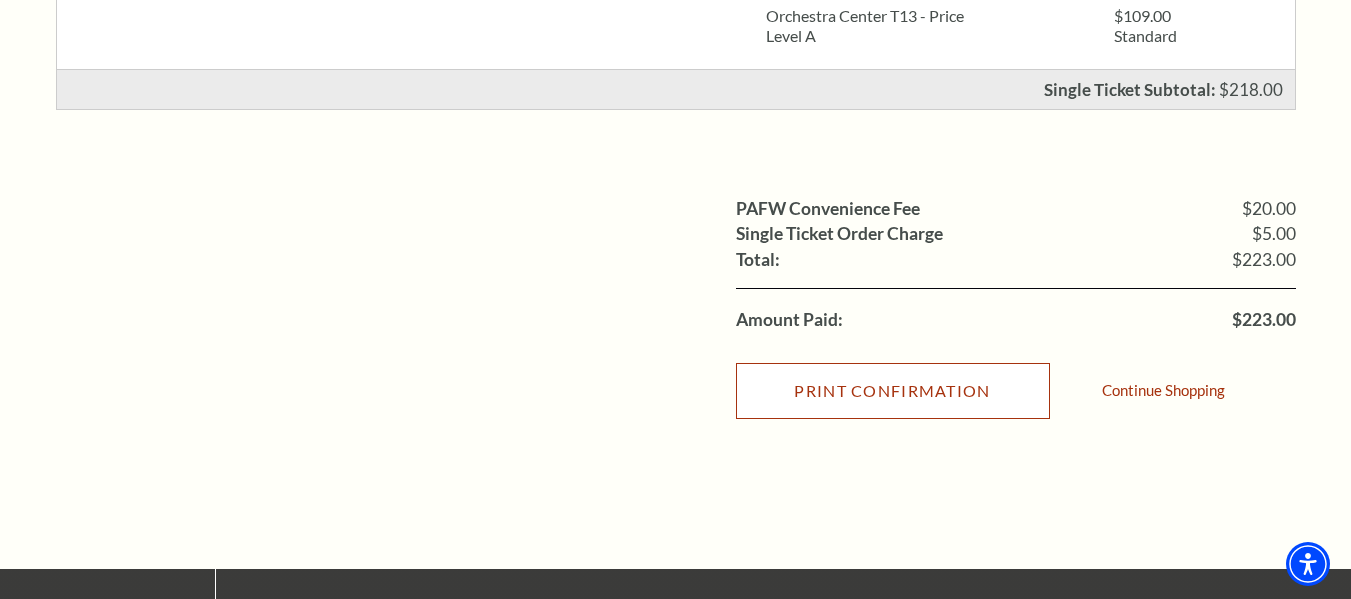 scroll, scrollTop: 700, scrollLeft: 0, axis: vertical 